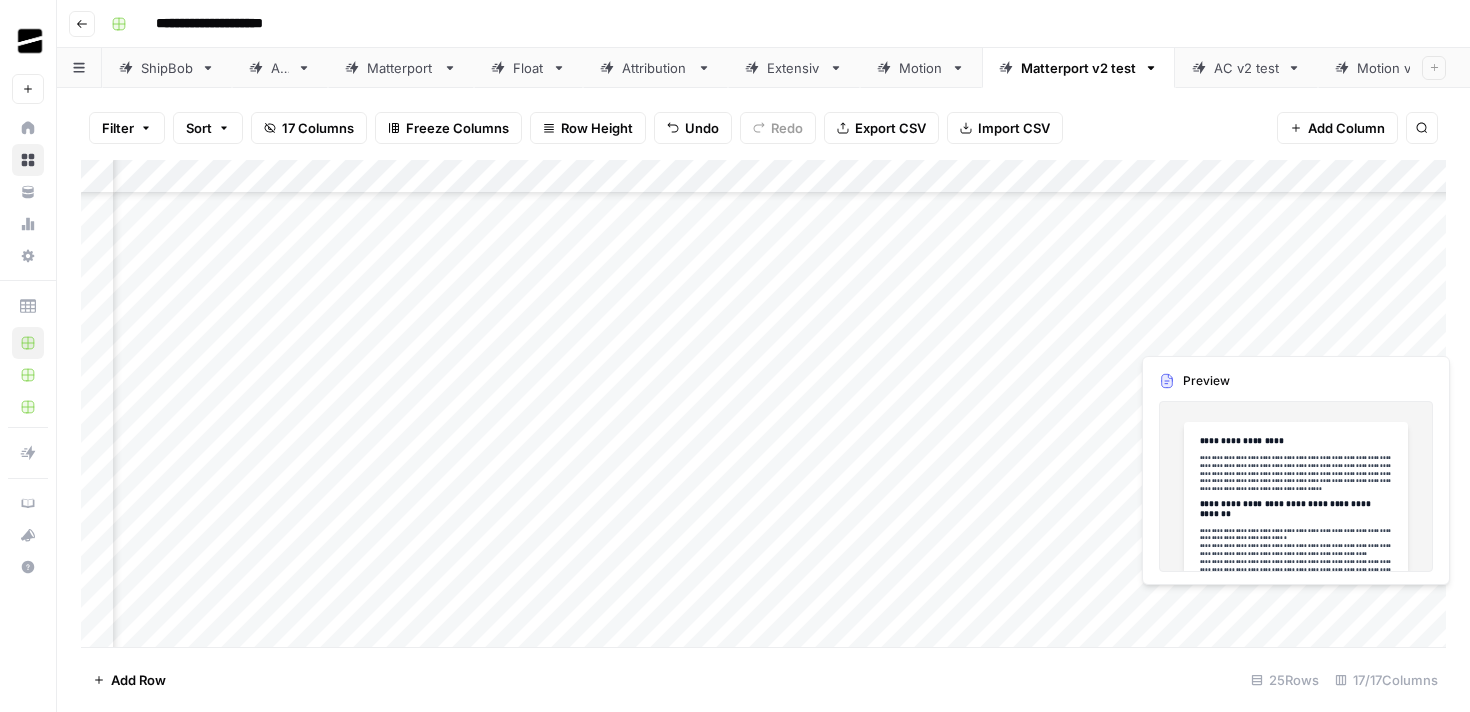 scroll, scrollTop: 0, scrollLeft: 0, axis: both 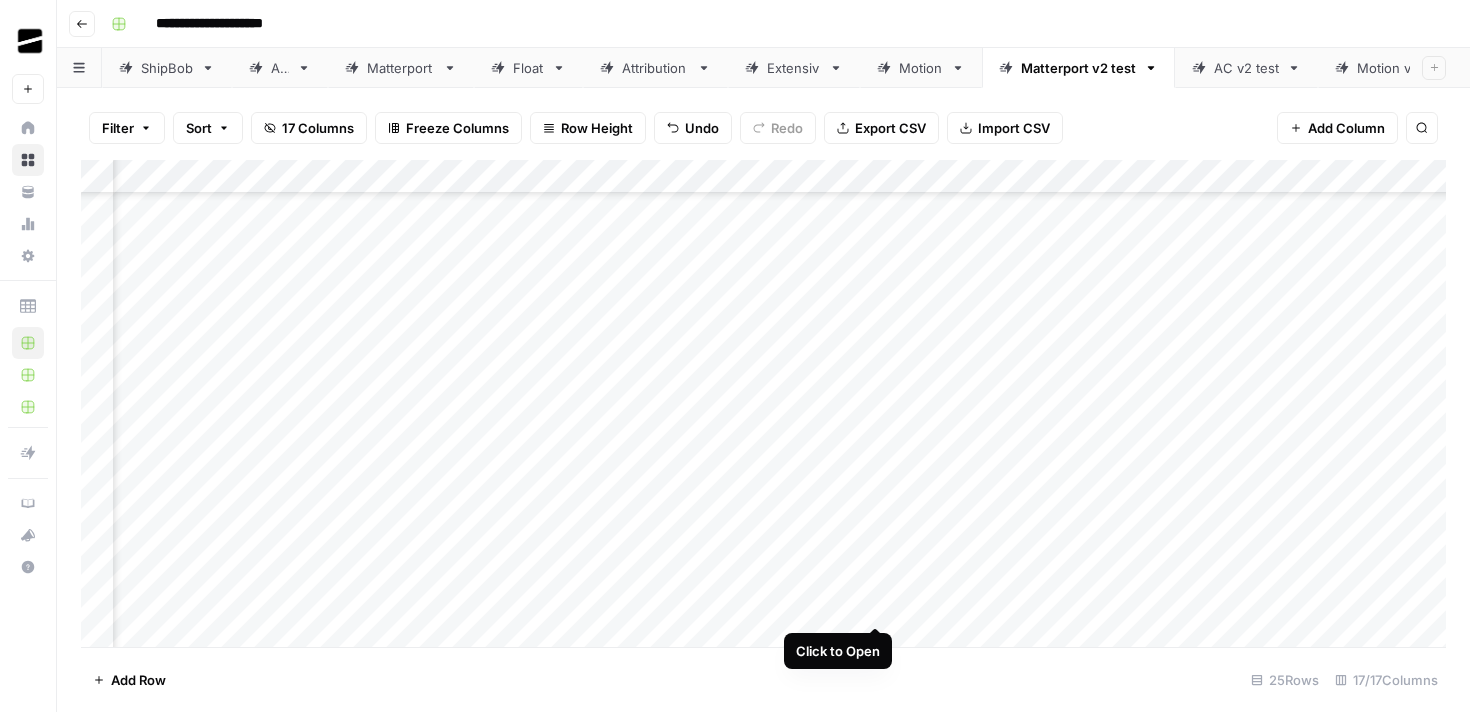 click on "Add Column" at bounding box center [763, 403] 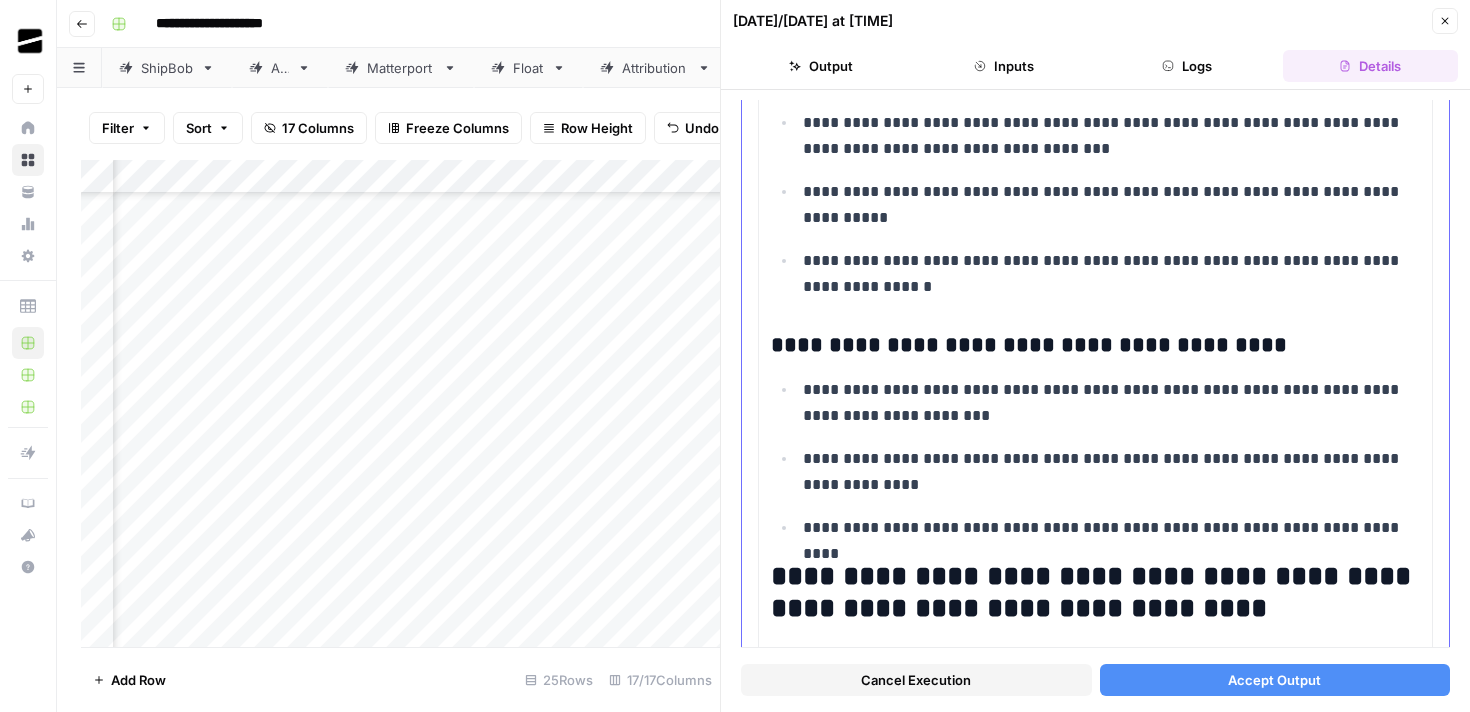 scroll, scrollTop: 3624, scrollLeft: 0, axis: vertical 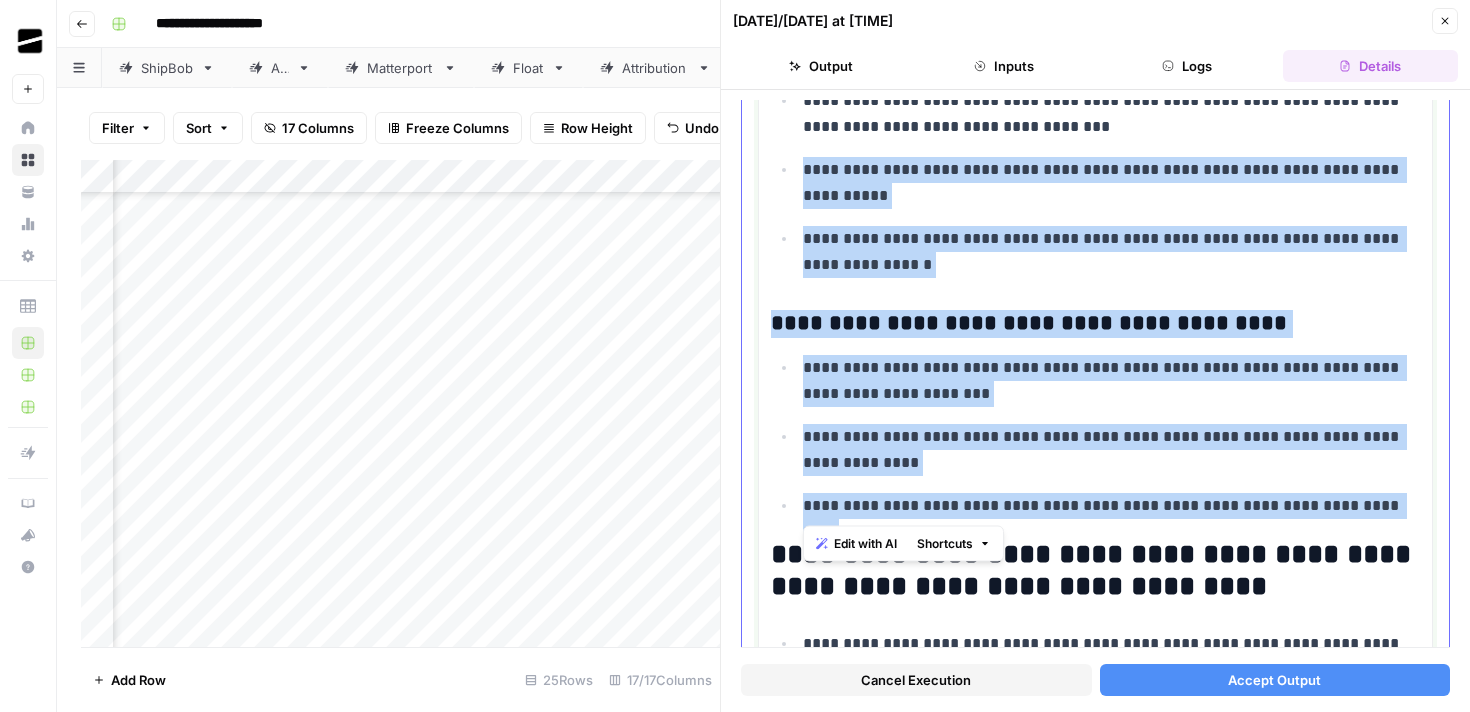 drag, startPoint x: 1375, startPoint y: 500, endPoint x: 936, endPoint y: 155, distance: 558.34216 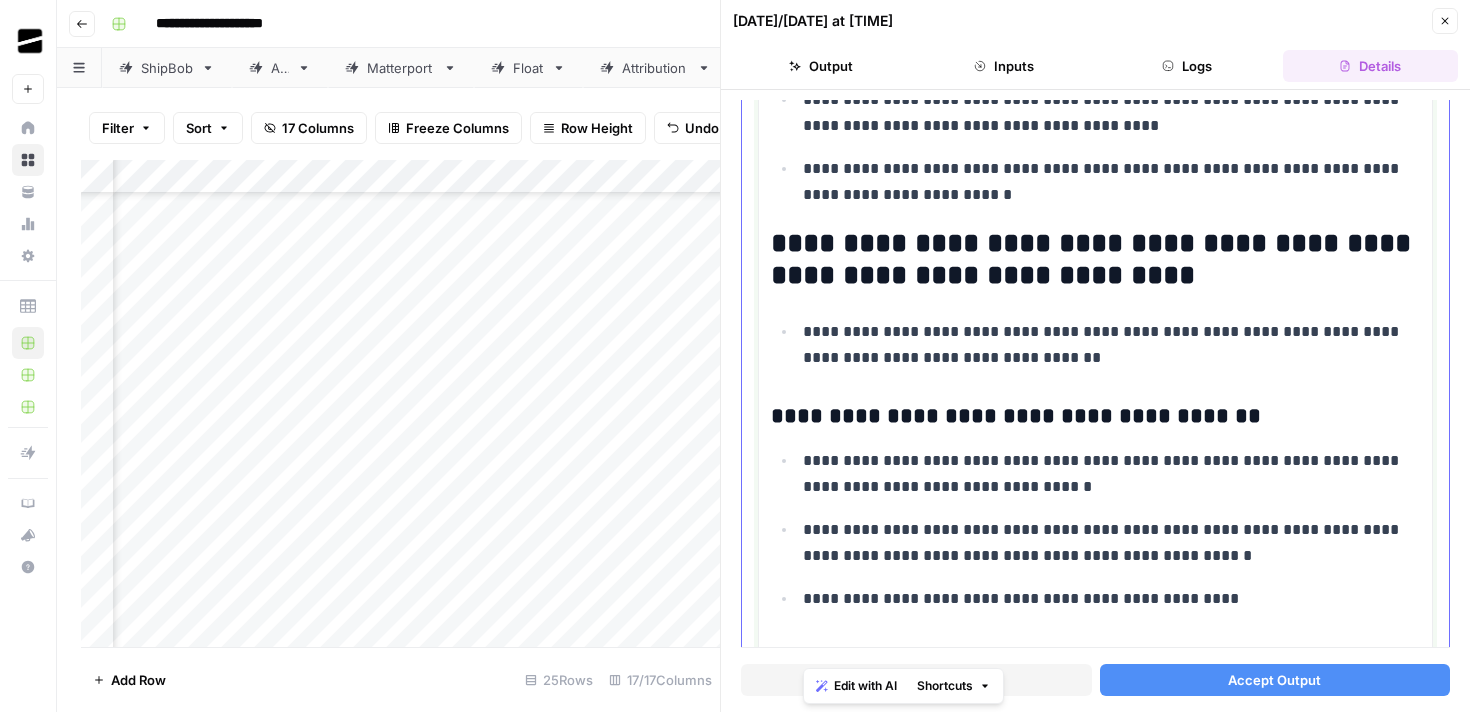 scroll, scrollTop: 3023, scrollLeft: 0, axis: vertical 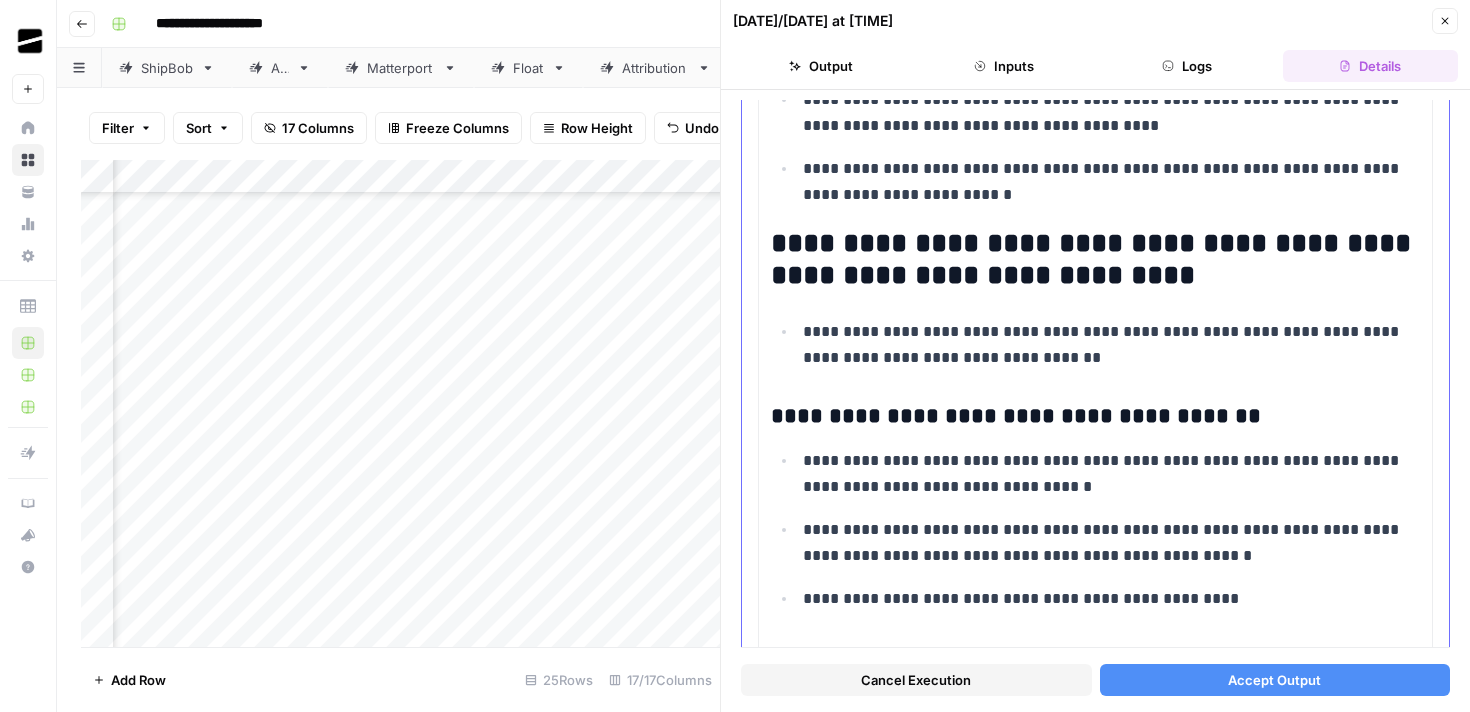 drag, startPoint x: 769, startPoint y: 233, endPoint x: 1163, endPoint y: 471, distance: 460.30426 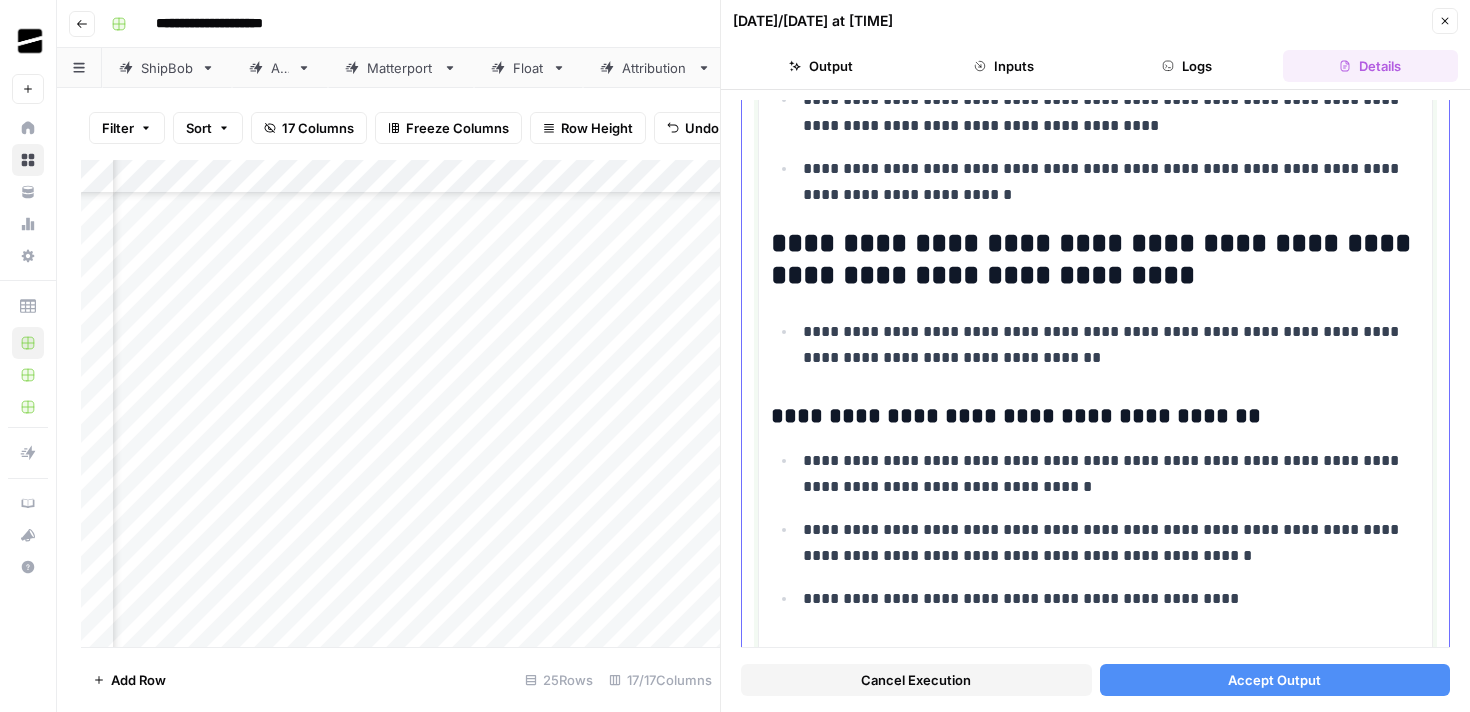 click on "**********" at bounding box center [1095, 97] 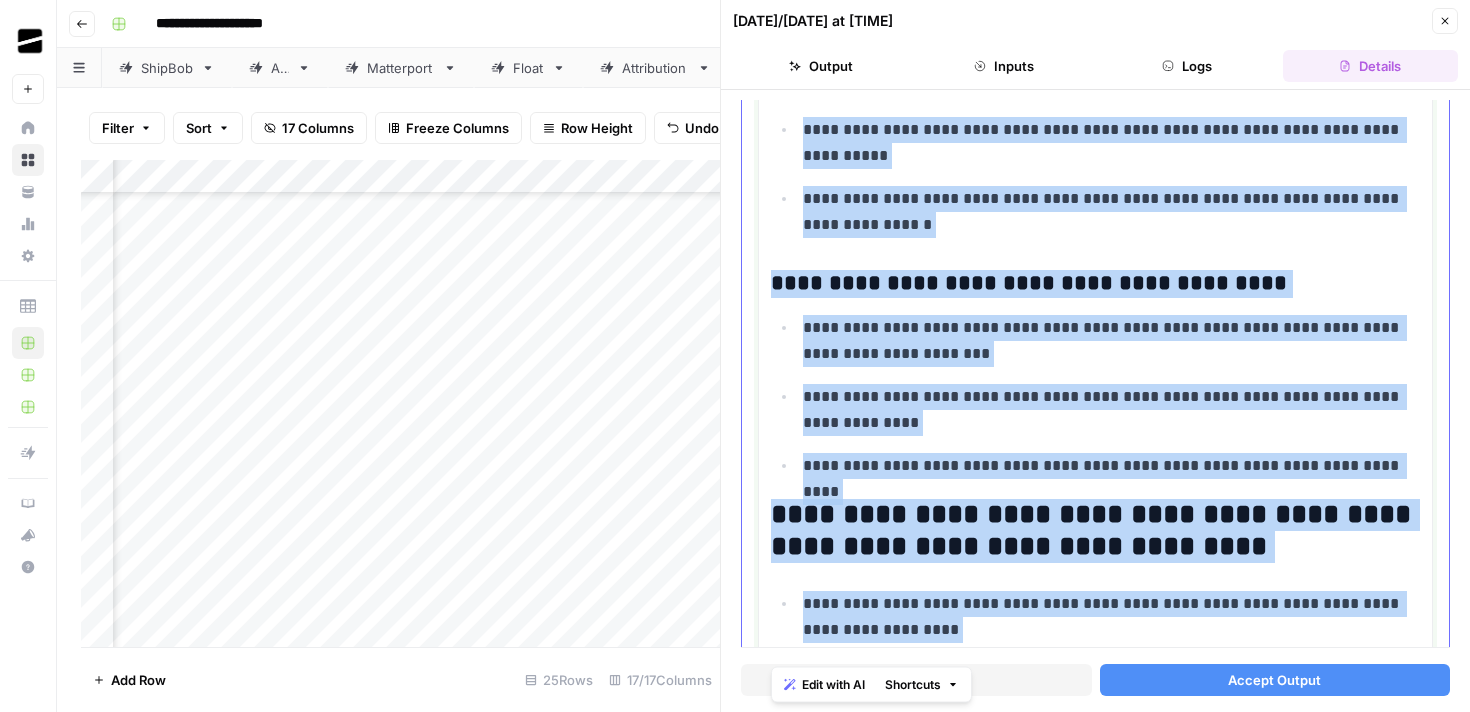 scroll, scrollTop: 3759, scrollLeft: 0, axis: vertical 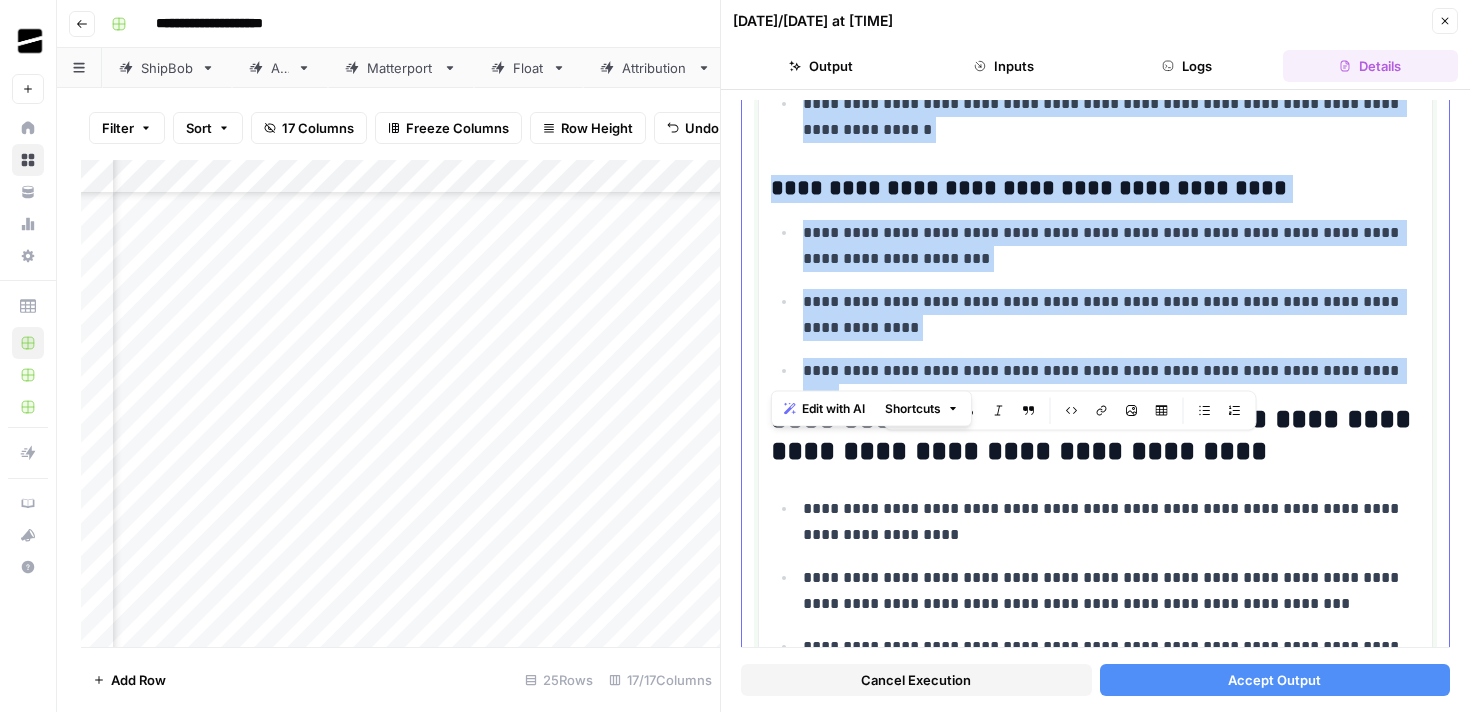 drag, startPoint x: 774, startPoint y: 229, endPoint x: 1372, endPoint y: 370, distance: 614.3981 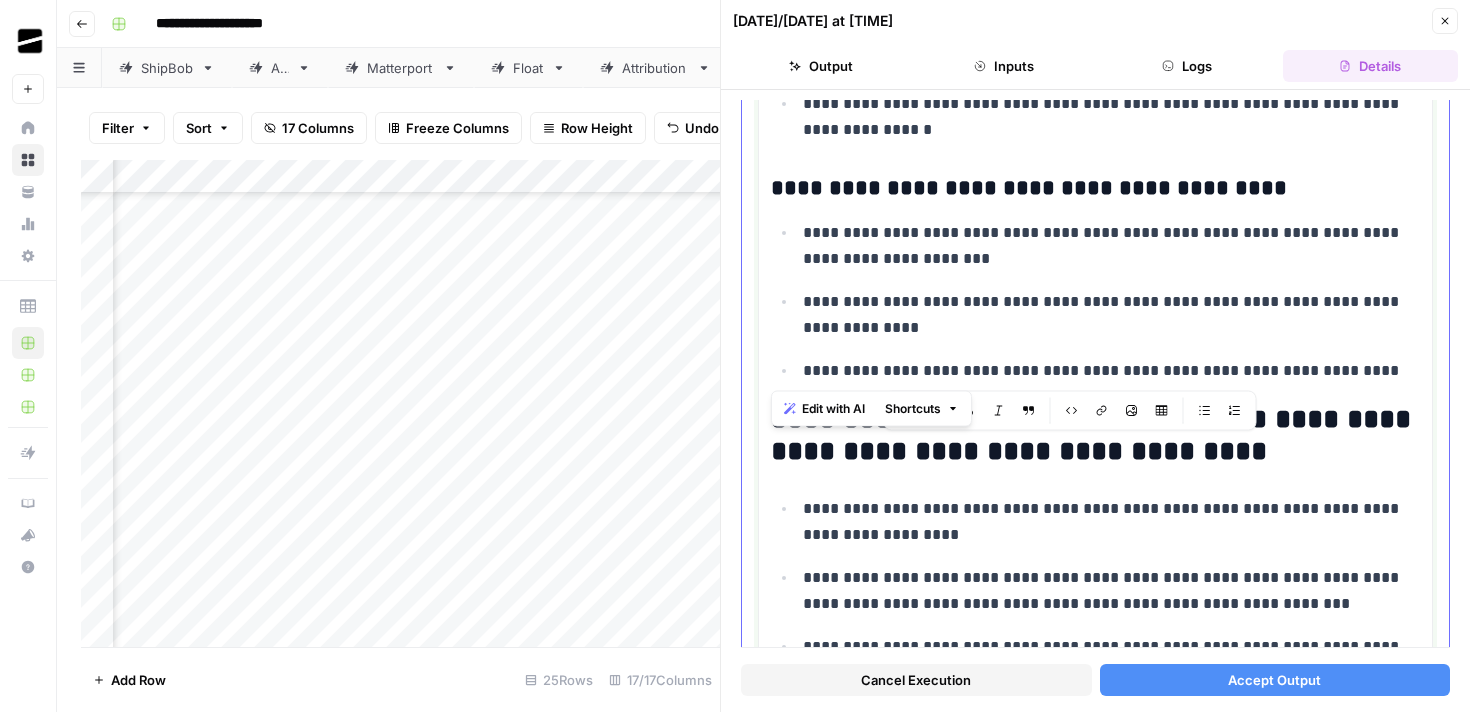 click on "**********" at bounding box center [1111, 522] 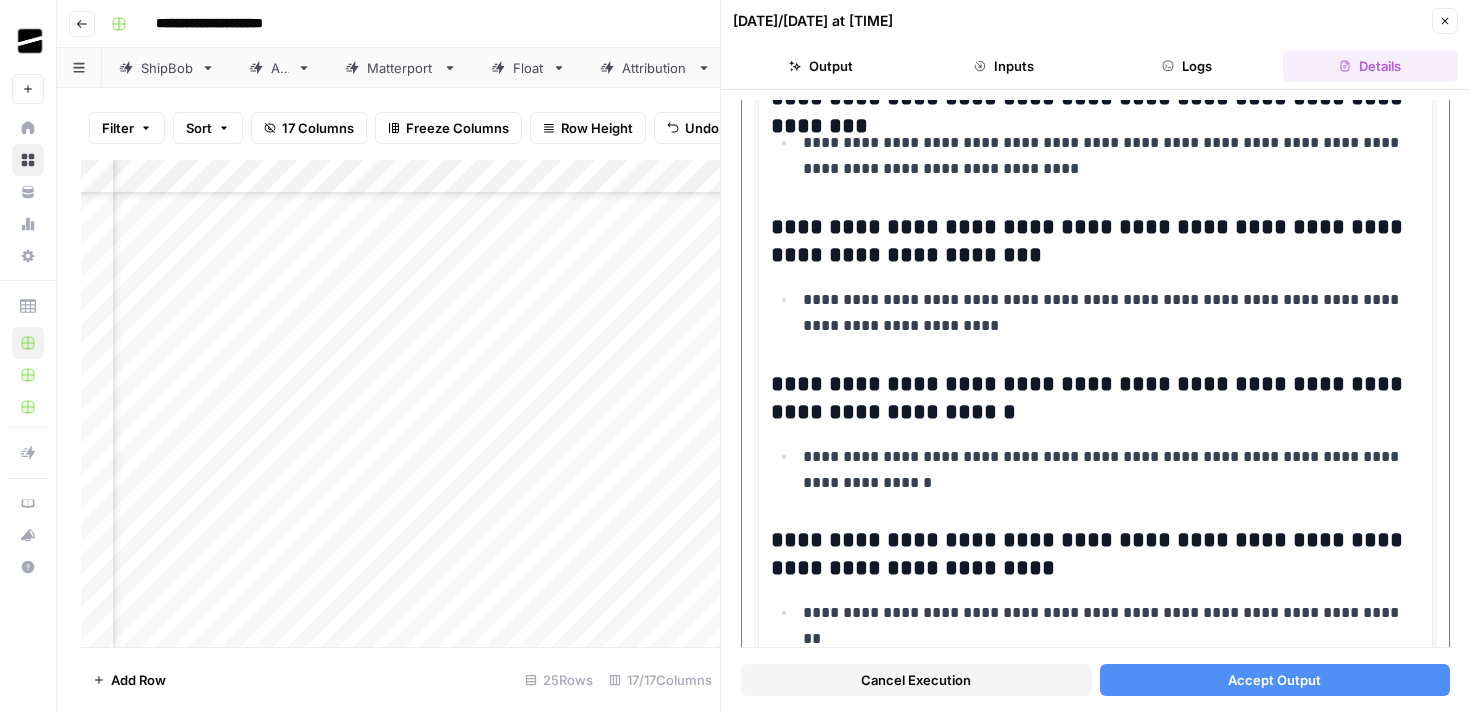 scroll, scrollTop: 4483, scrollLeft: 0, axis: vertical 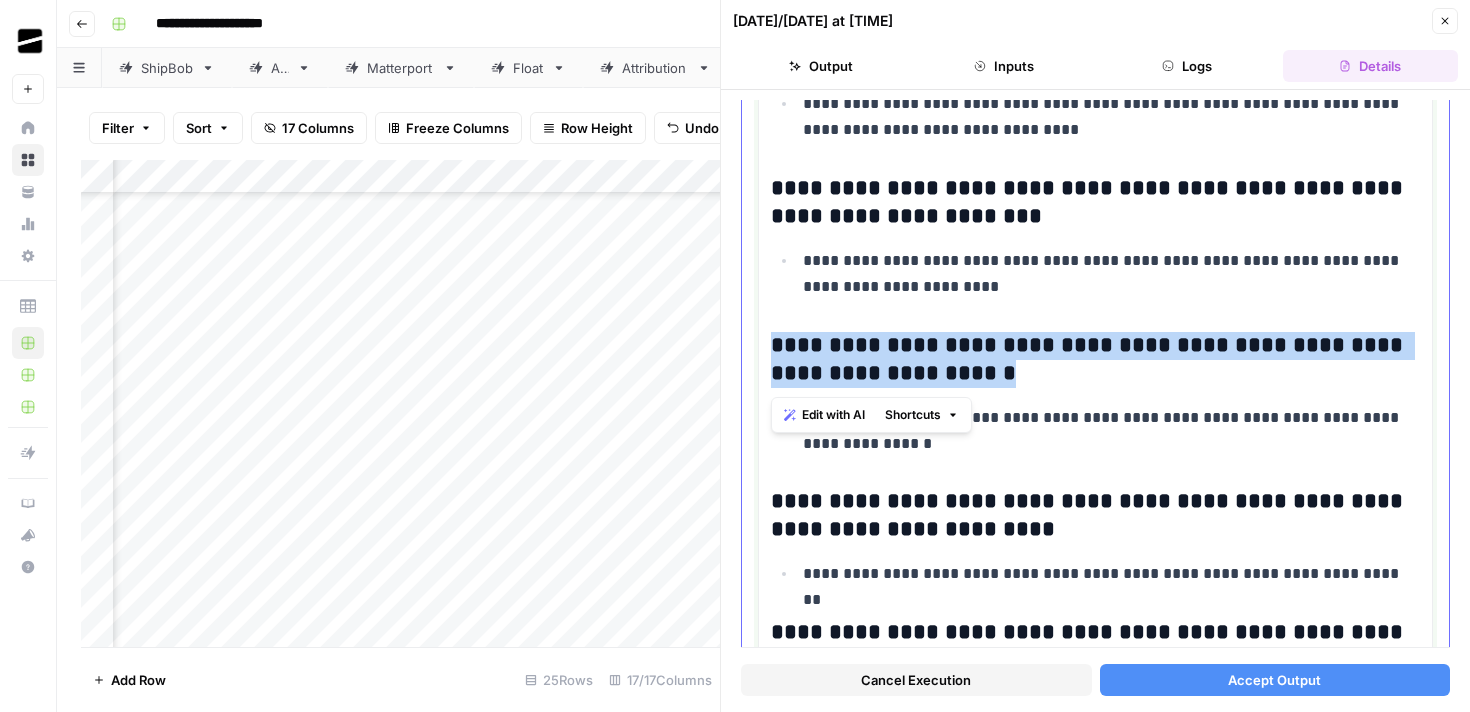 drag, startPoint x: 921, startPoint y: 374, endPoint x: 775, endPoint y: 344, distance: 149.05032 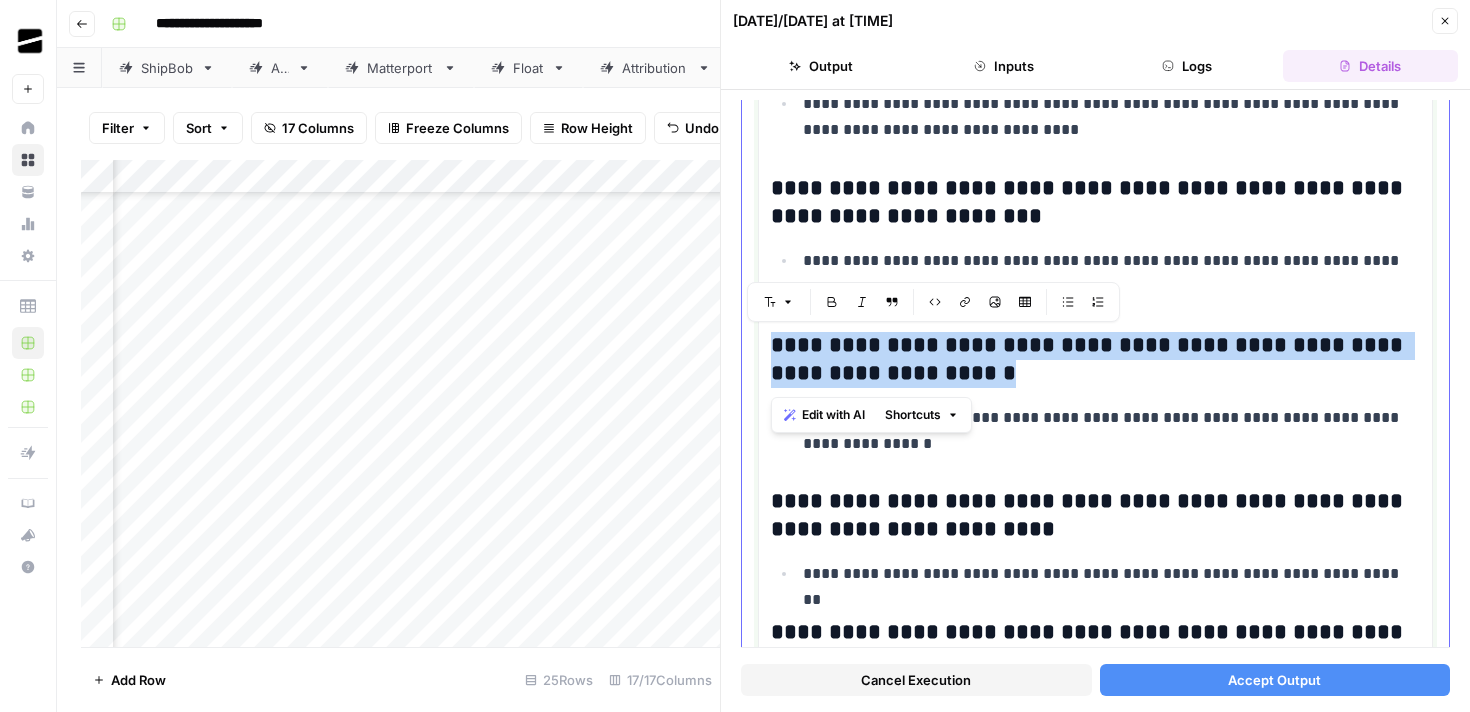 copy on "**********" 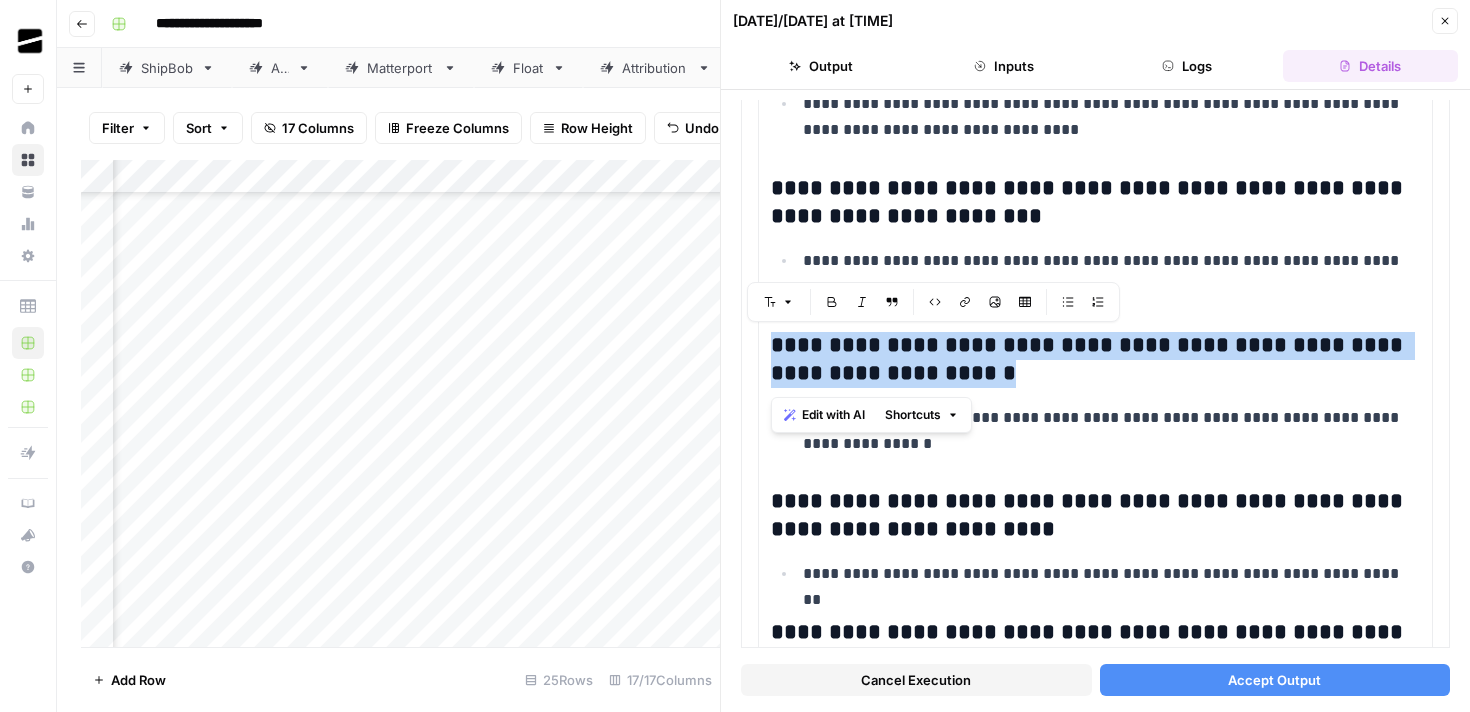 click on "Close" at bounding box center [1445, 21] 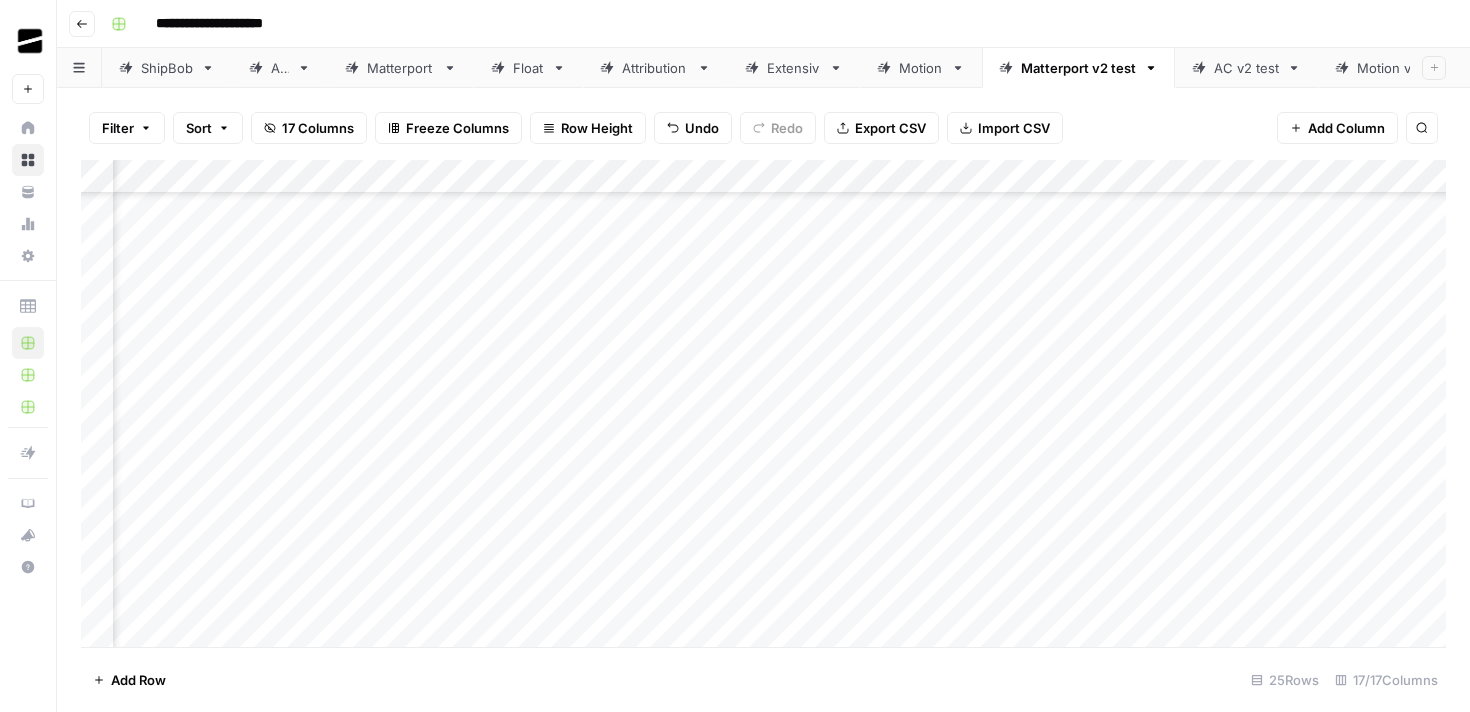 scroll, scrollTop: 419, scrollLeft: 540, axis: both 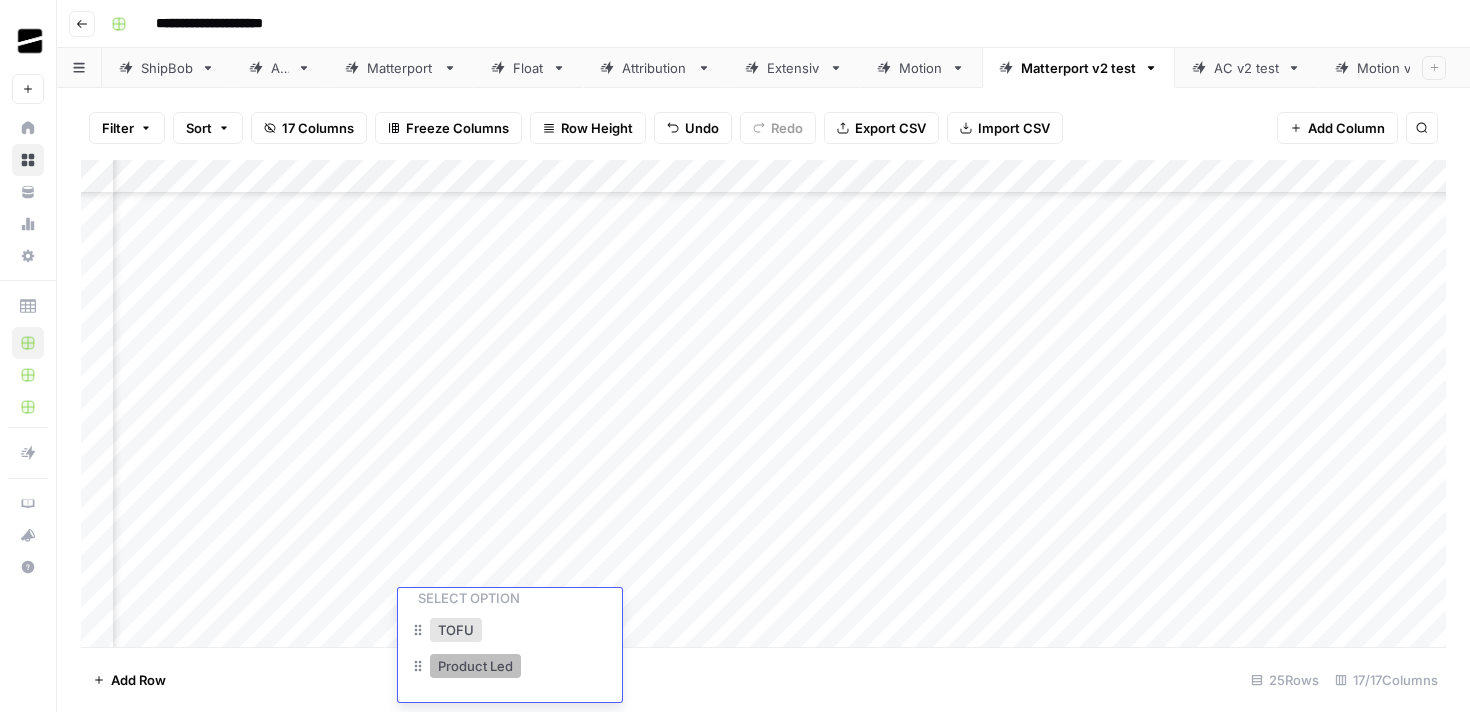 click on "Product Led" at bounding box center (475, 666) 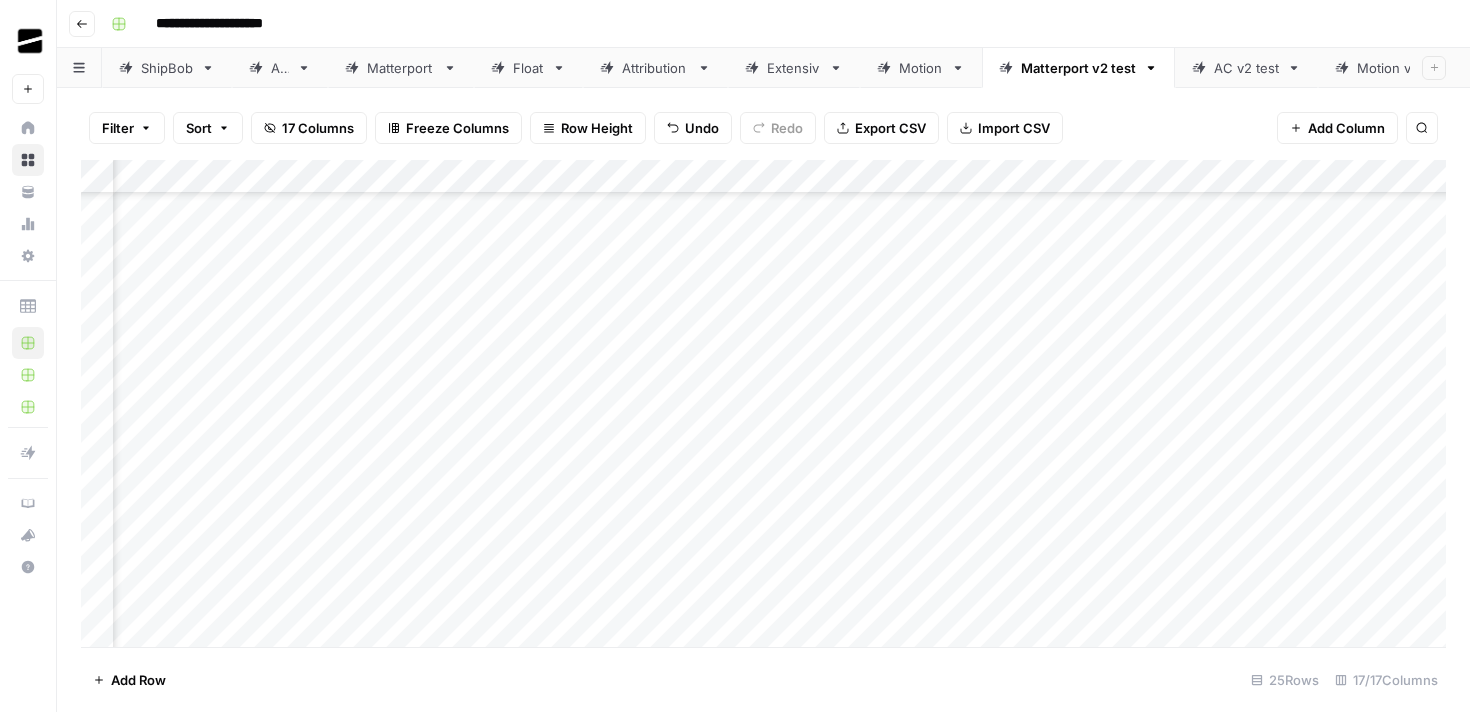 scroll, scrollTop: 419, scrollLeft: 1217, axis: both 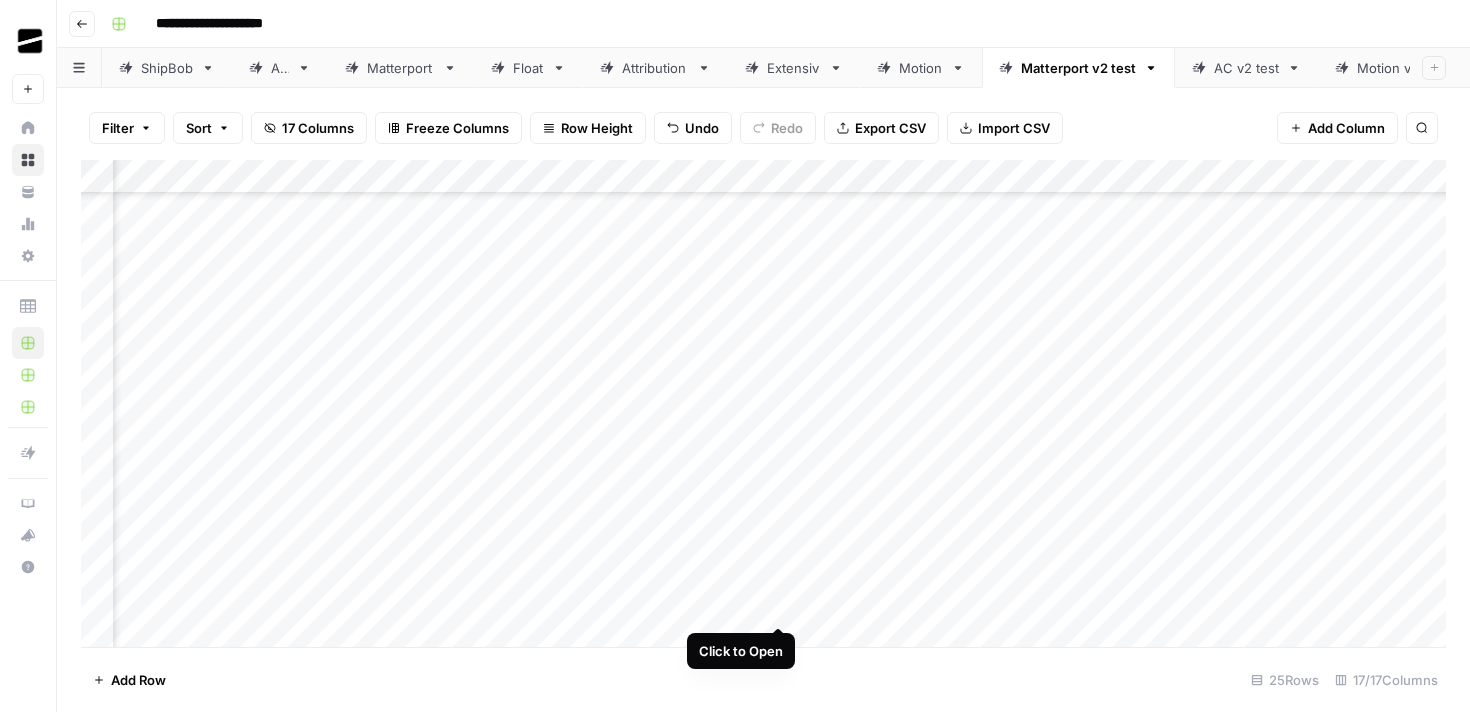click on "Add Column" at bounding box center [763, 403] 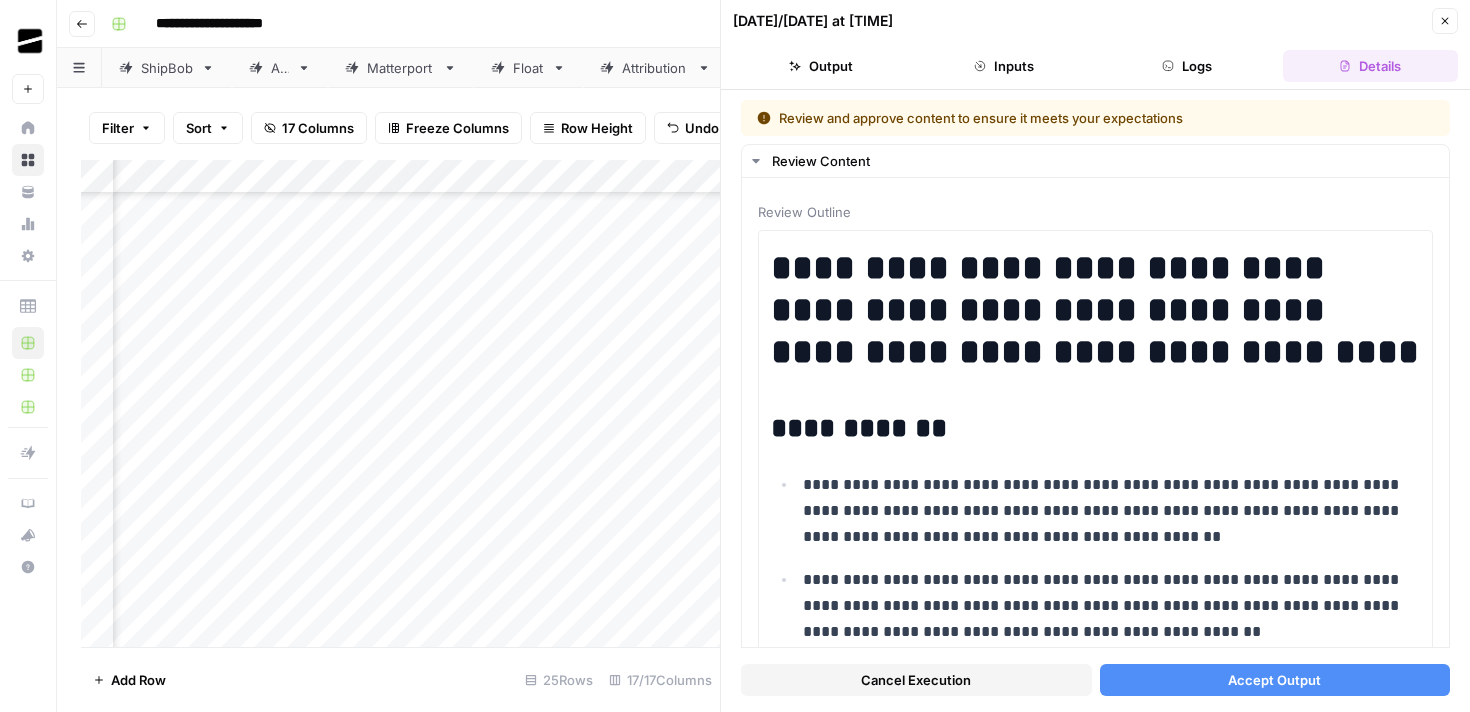 click on "Close" at bounding box center (1445, 21) 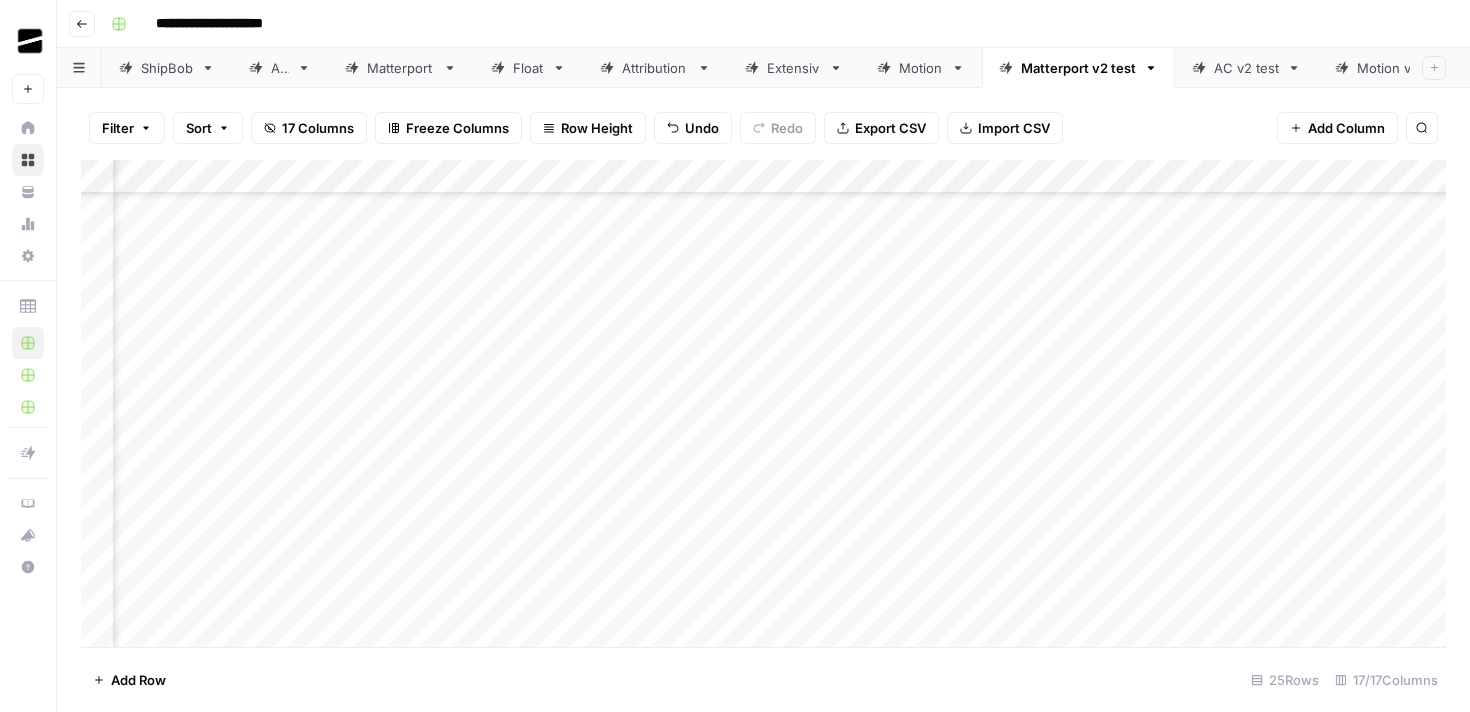 click on "Add Column" at bounding box center (763, 403) 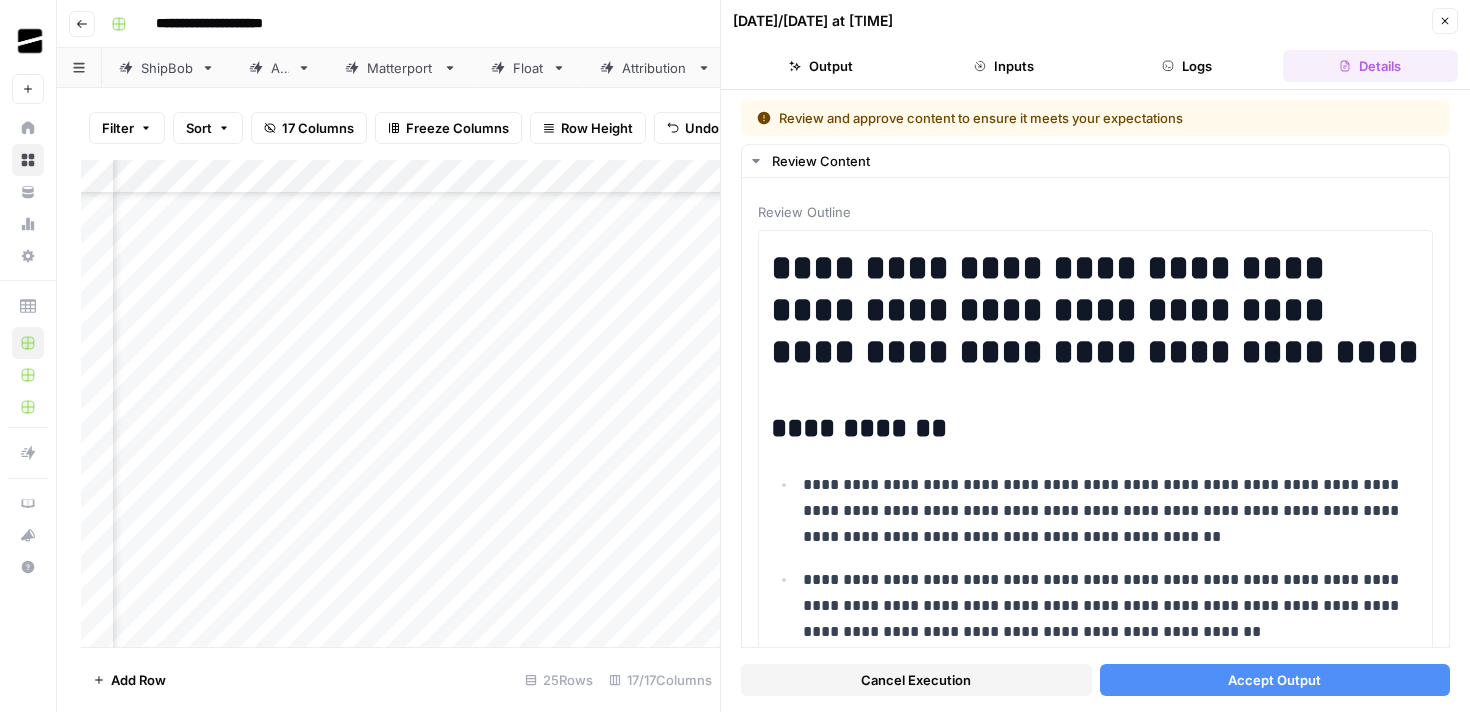 click on "Cancel Execution" at bounding box center (916, 680) 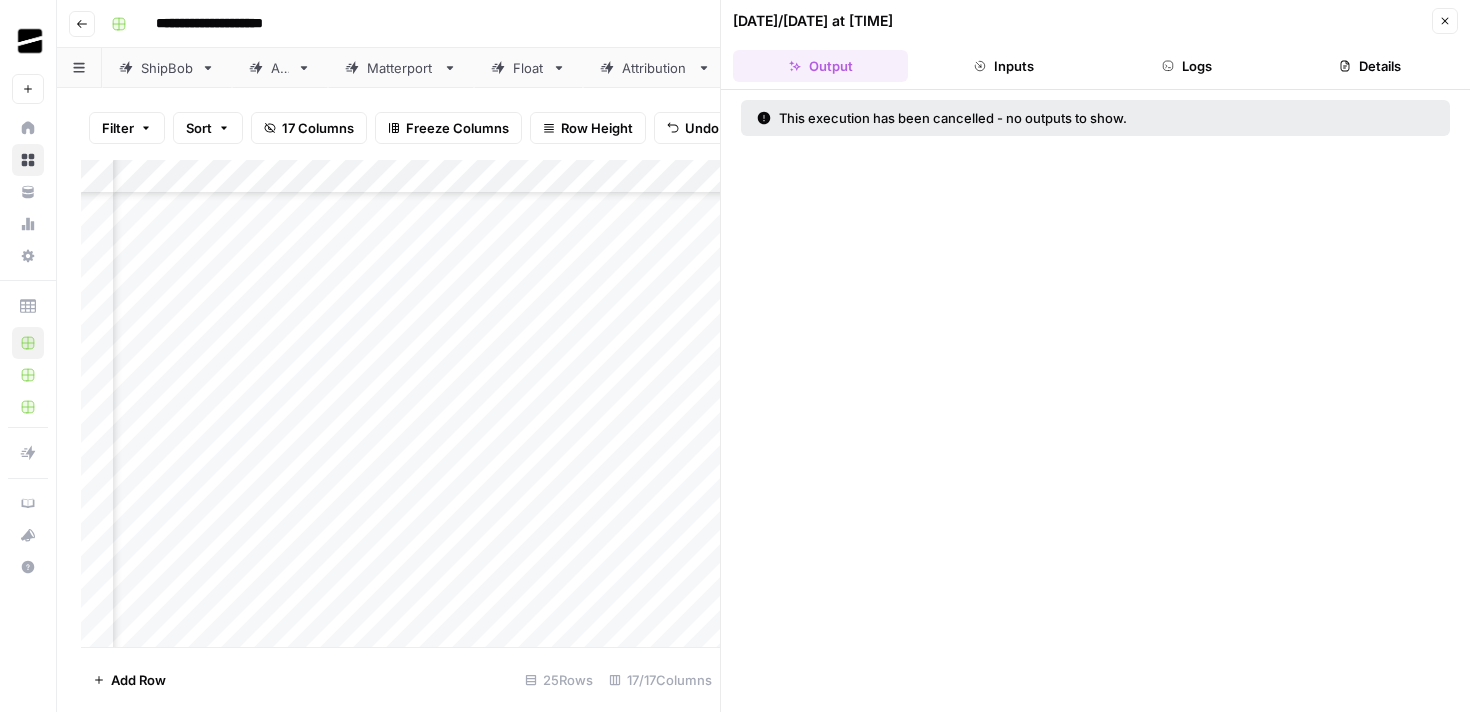 click 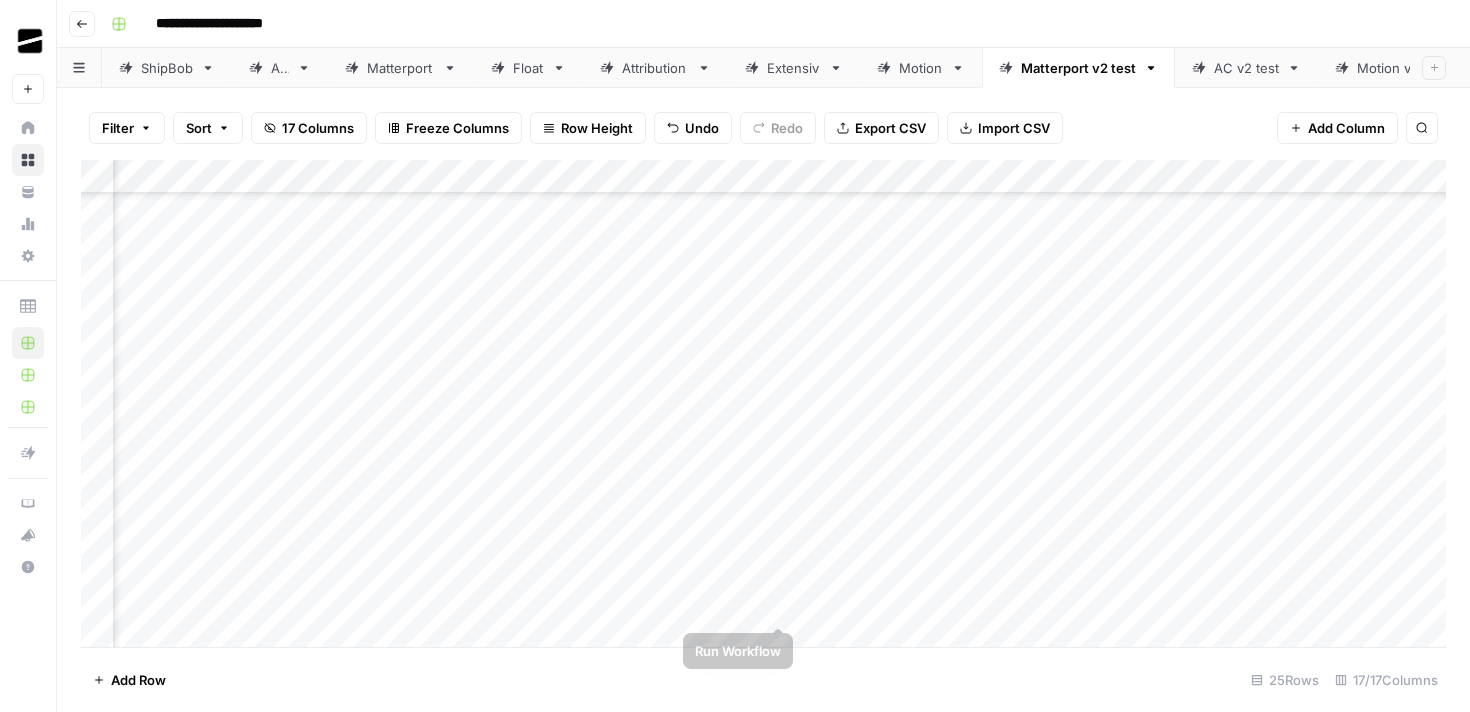 click on "Add Column" at bounding box center [763, 403] 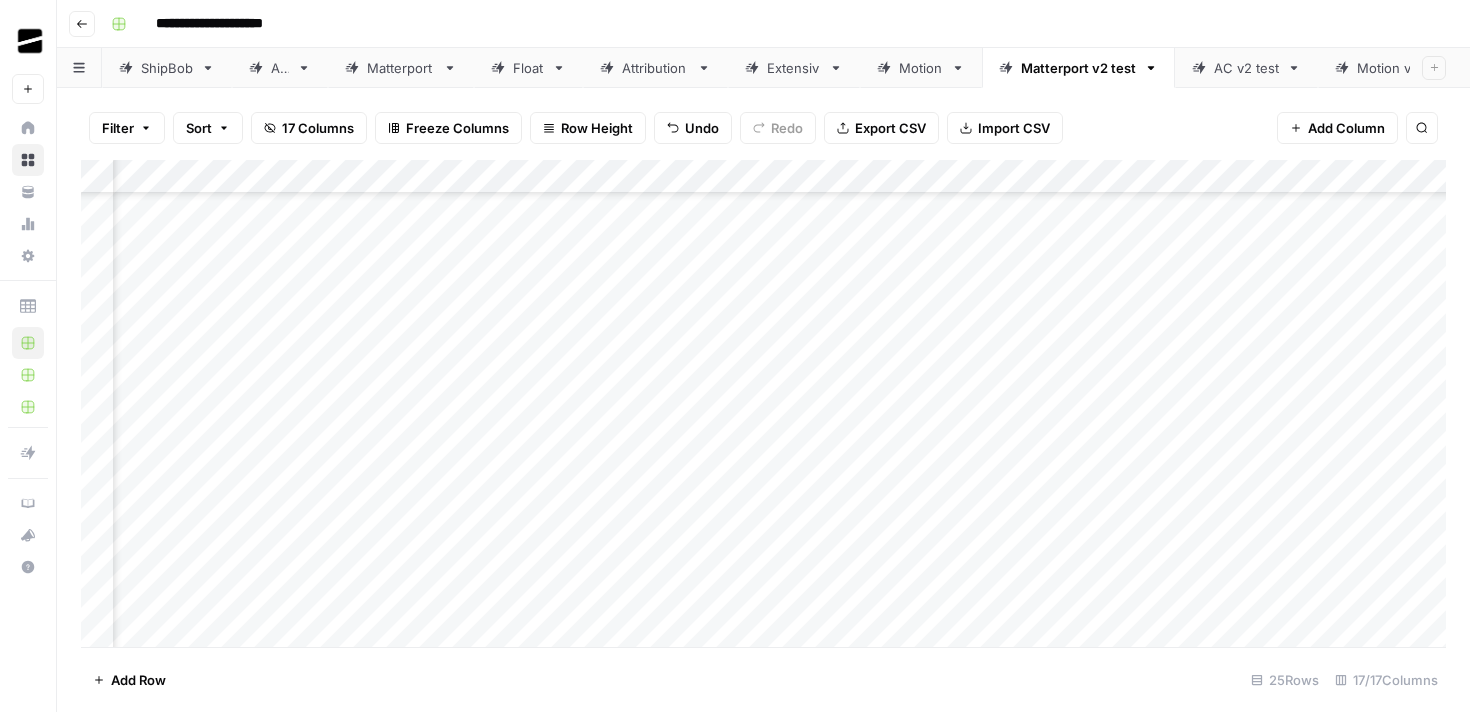 scroll, scrollTop: 429, scrollLeft: 1217, axis: both 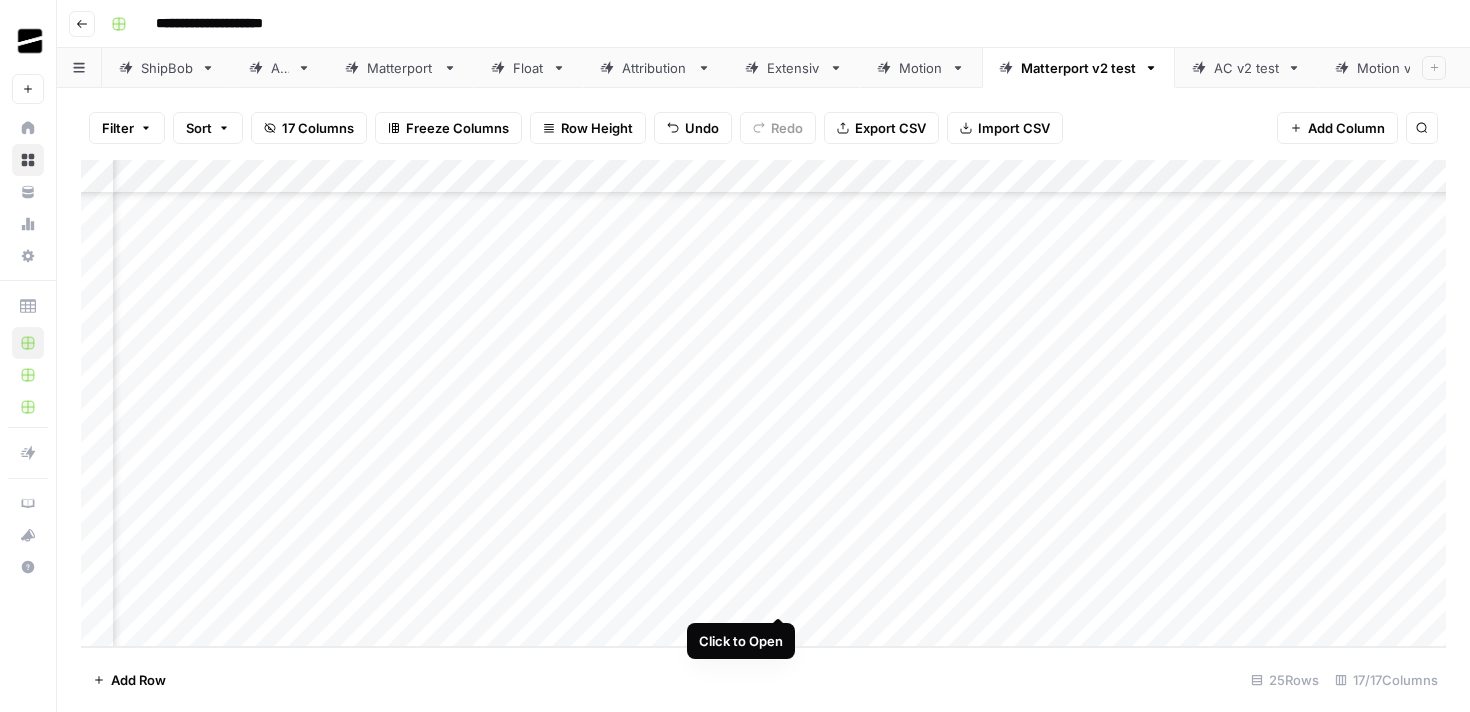 click on "Add Column" at bounding box center [763, 403] 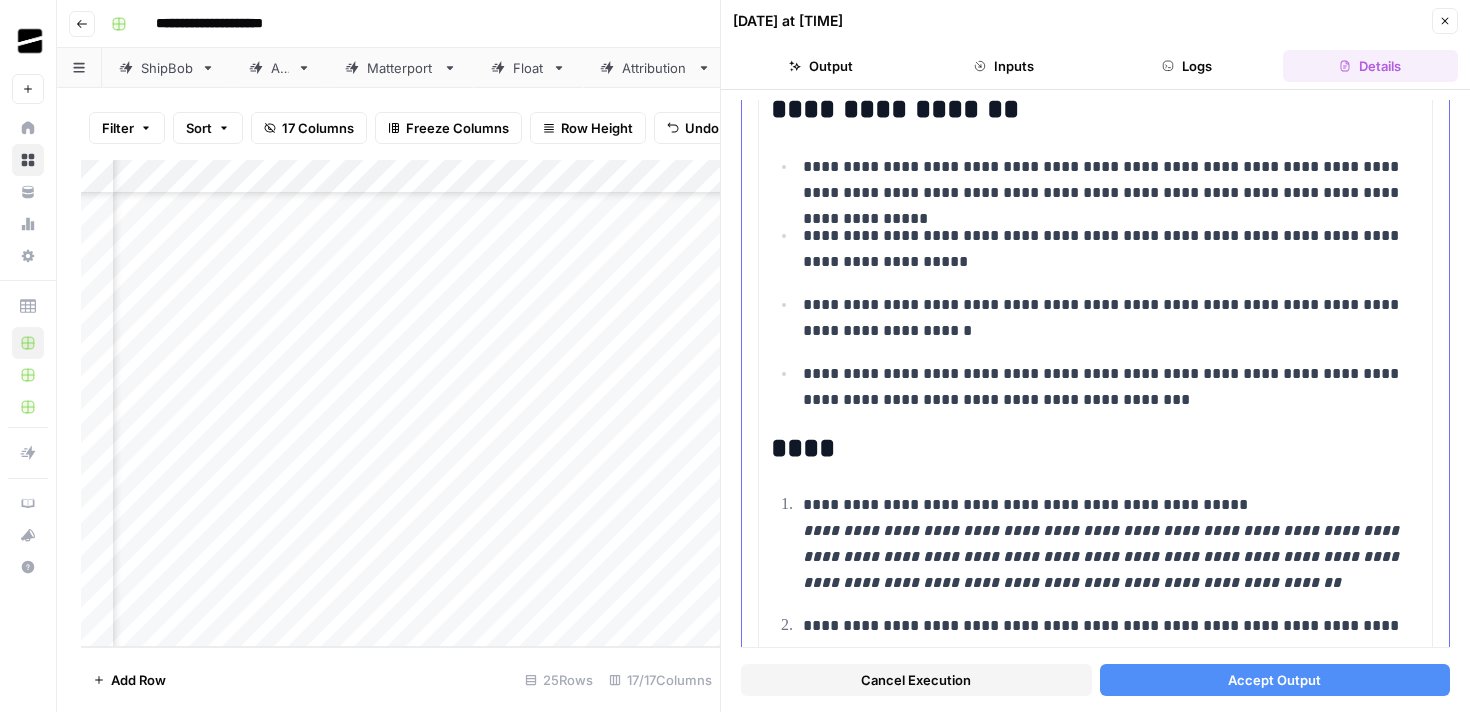 scroll, scrollTop: 4166, scrollLeft: 0, axis: vertical 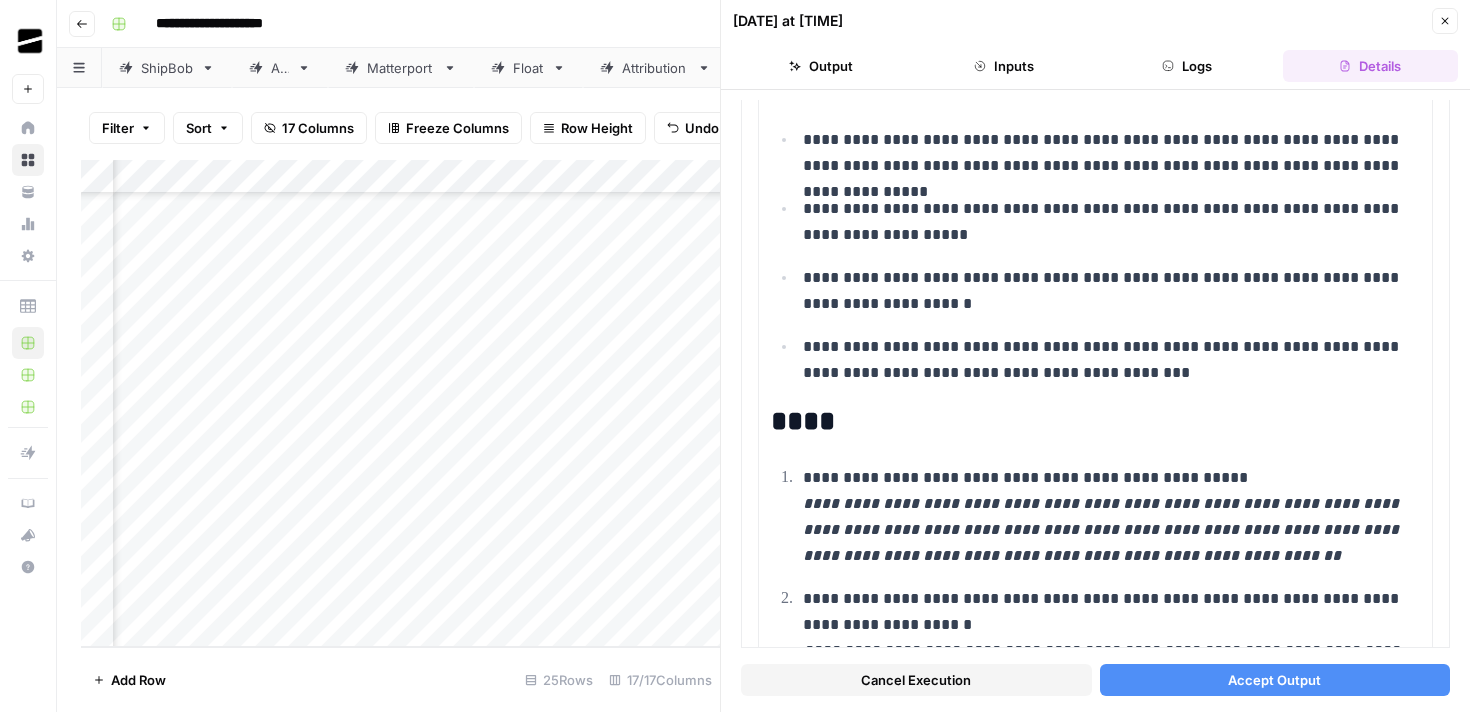 click on "Cancel Execution" at bounding box center (916, 680) 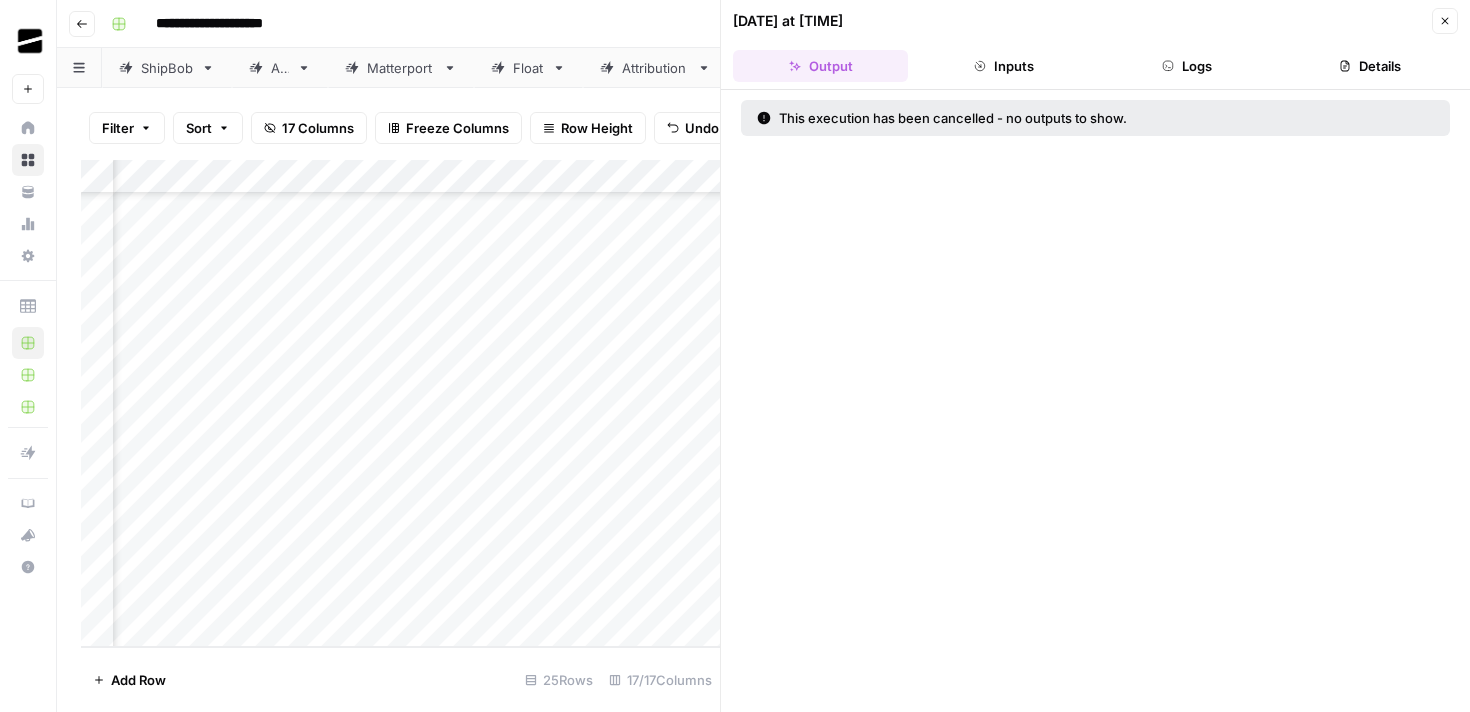 click 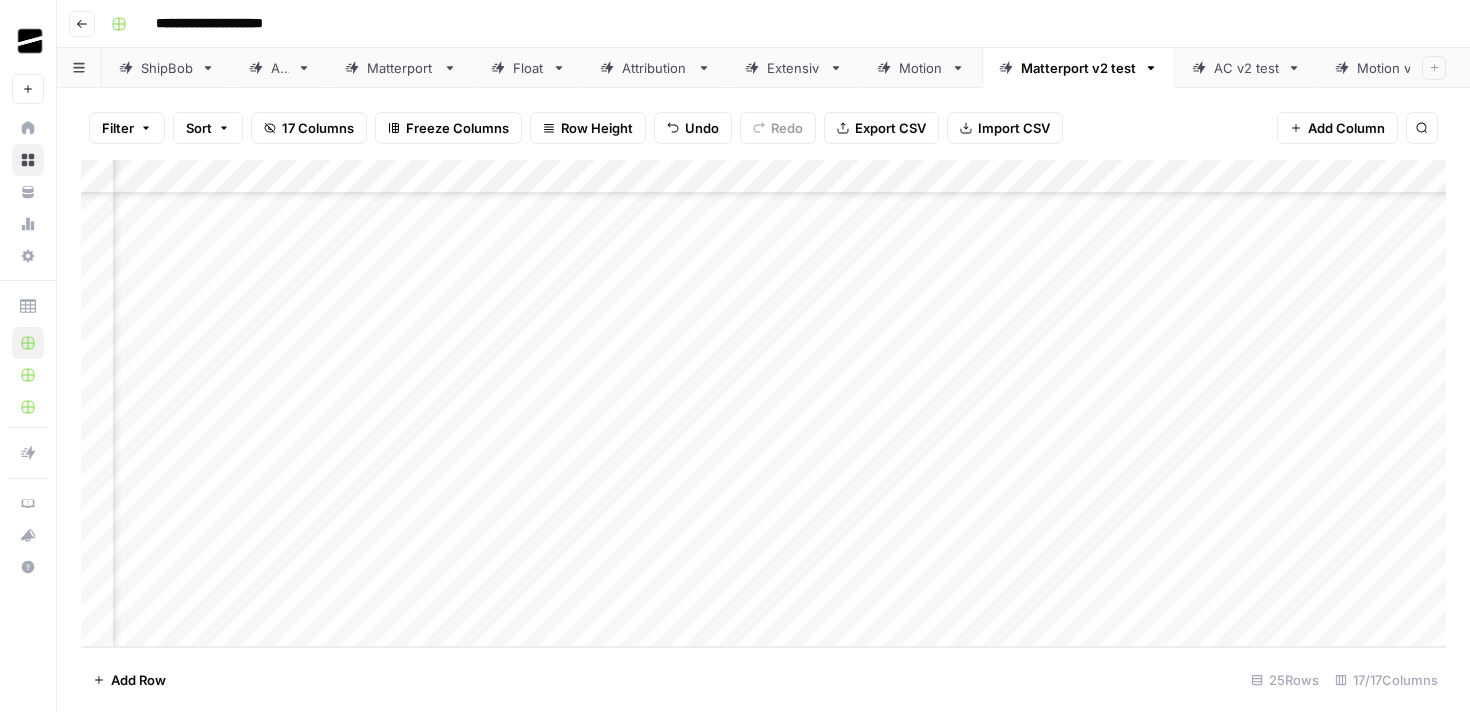 scroll, scrollTop: 429, scrollLeft: 227, axis: both 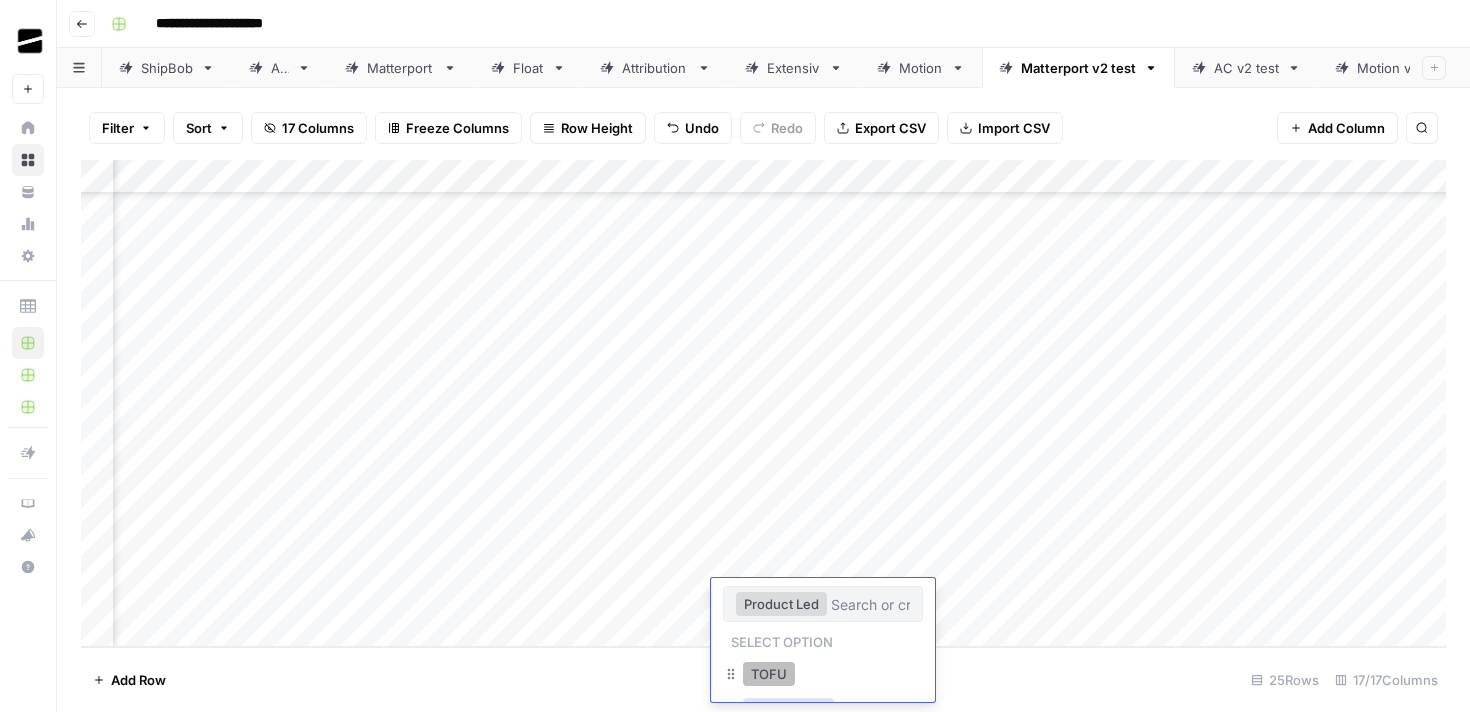 click on "TOFU" at bounding box center [769, 674] 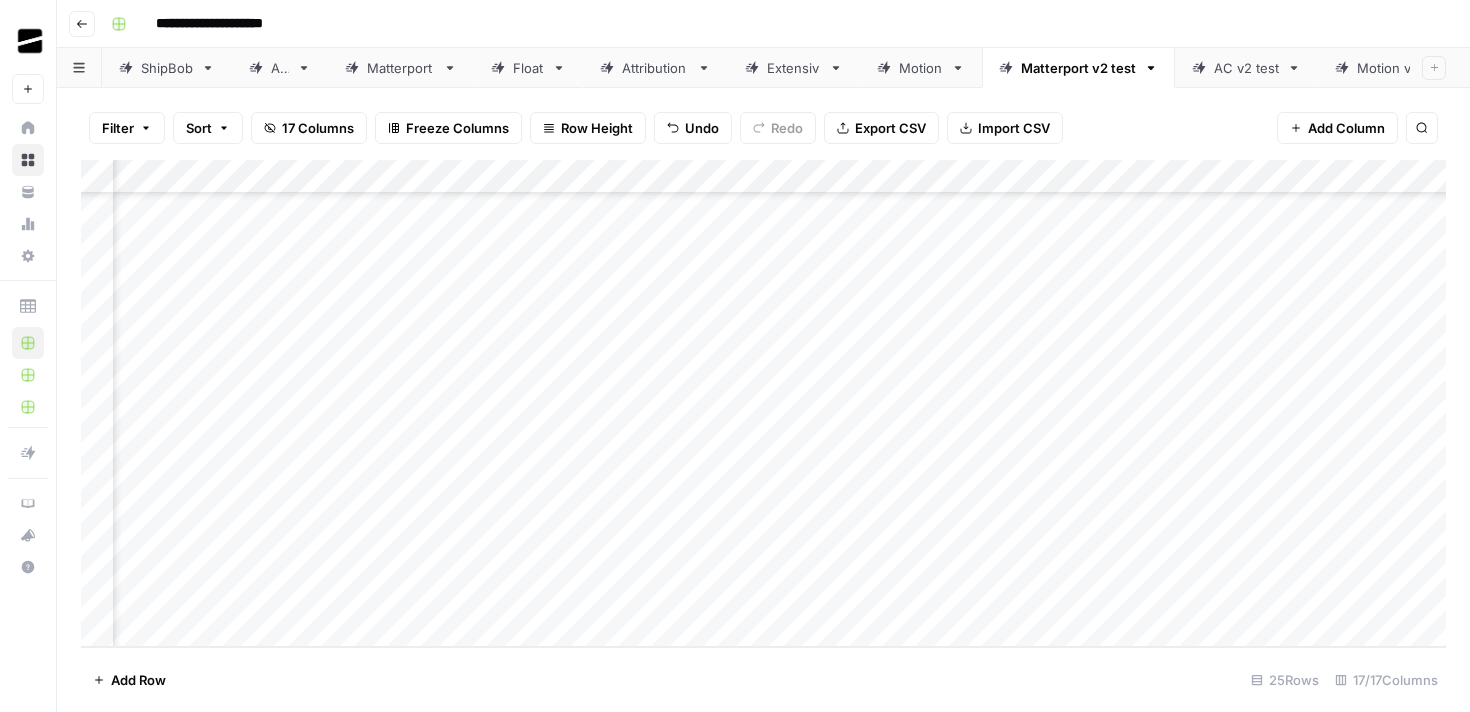 click on "Add Column" at bounding box center (763, 403) 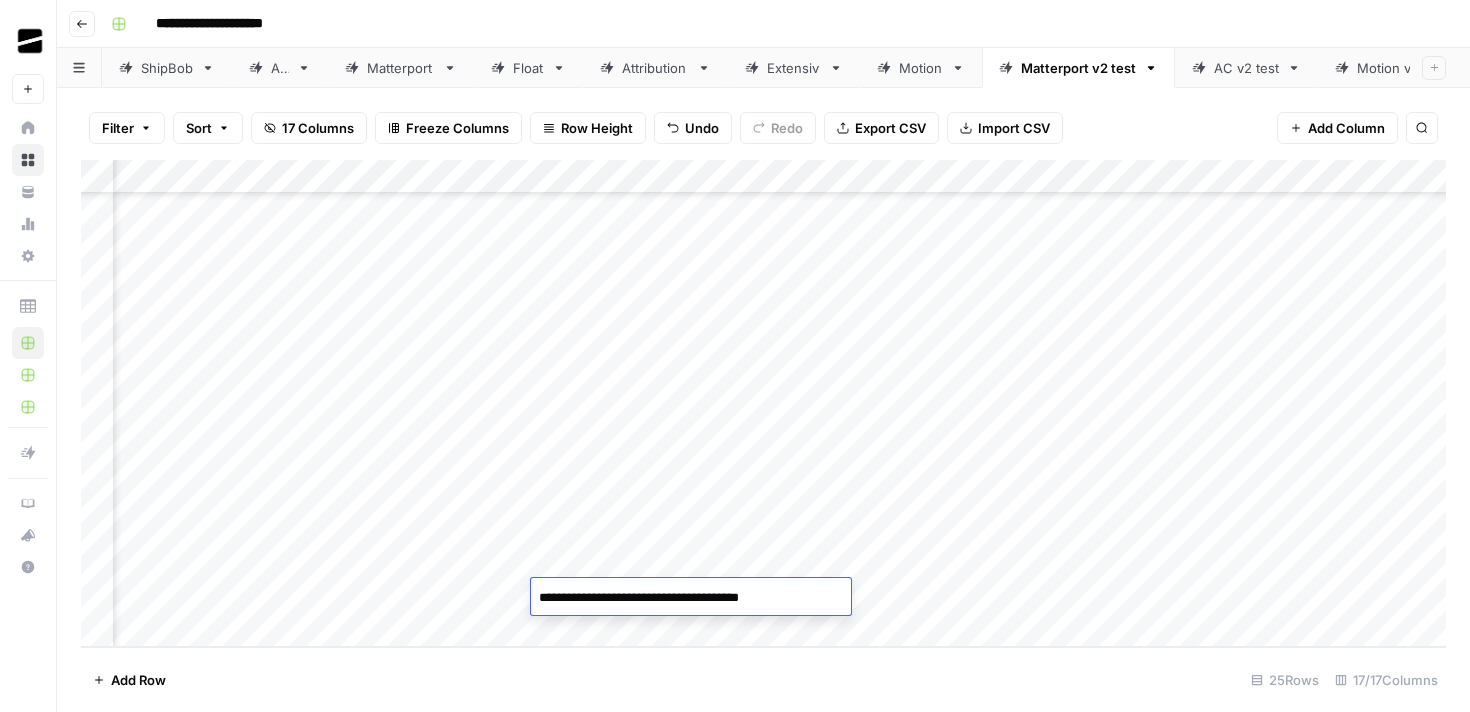 click on "Add Column" at bounding box center [763, 403] 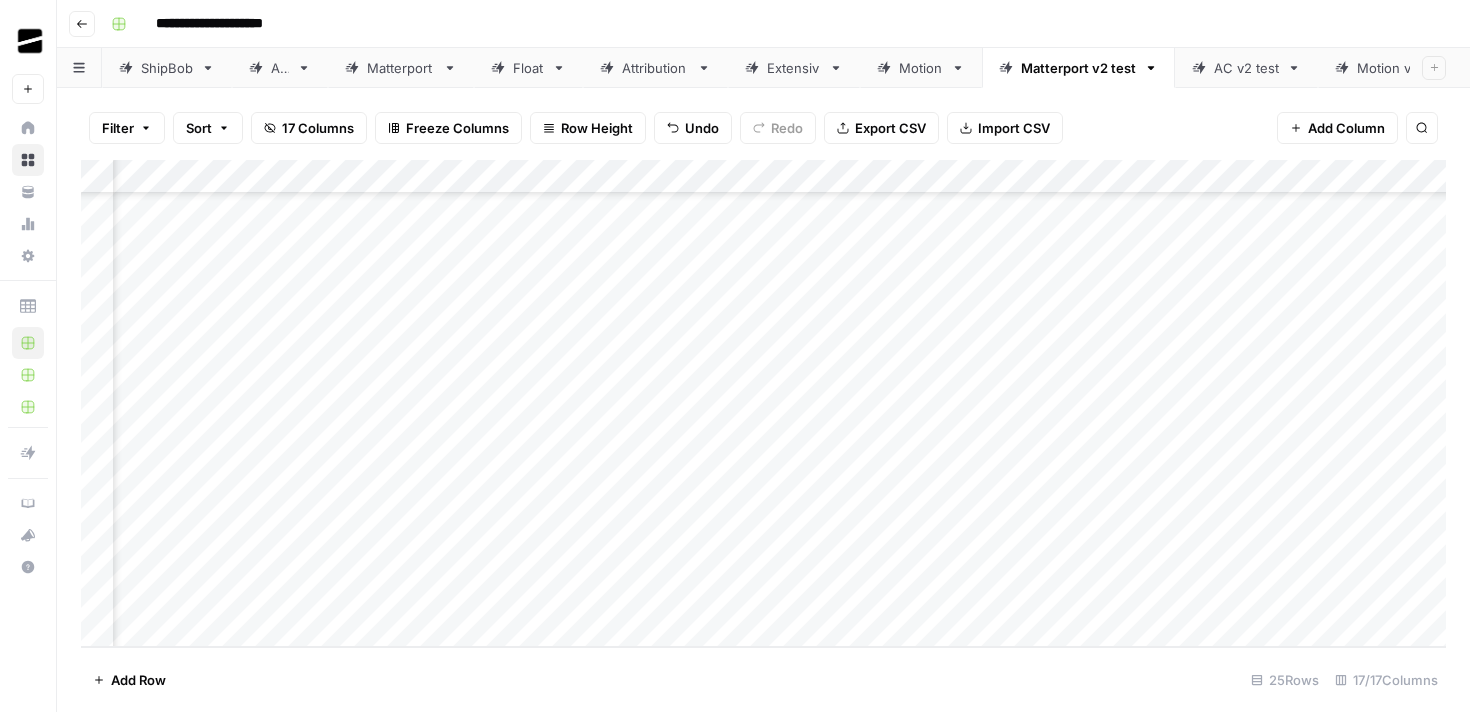 click on "Add Column" at bounding box center [763, 403] 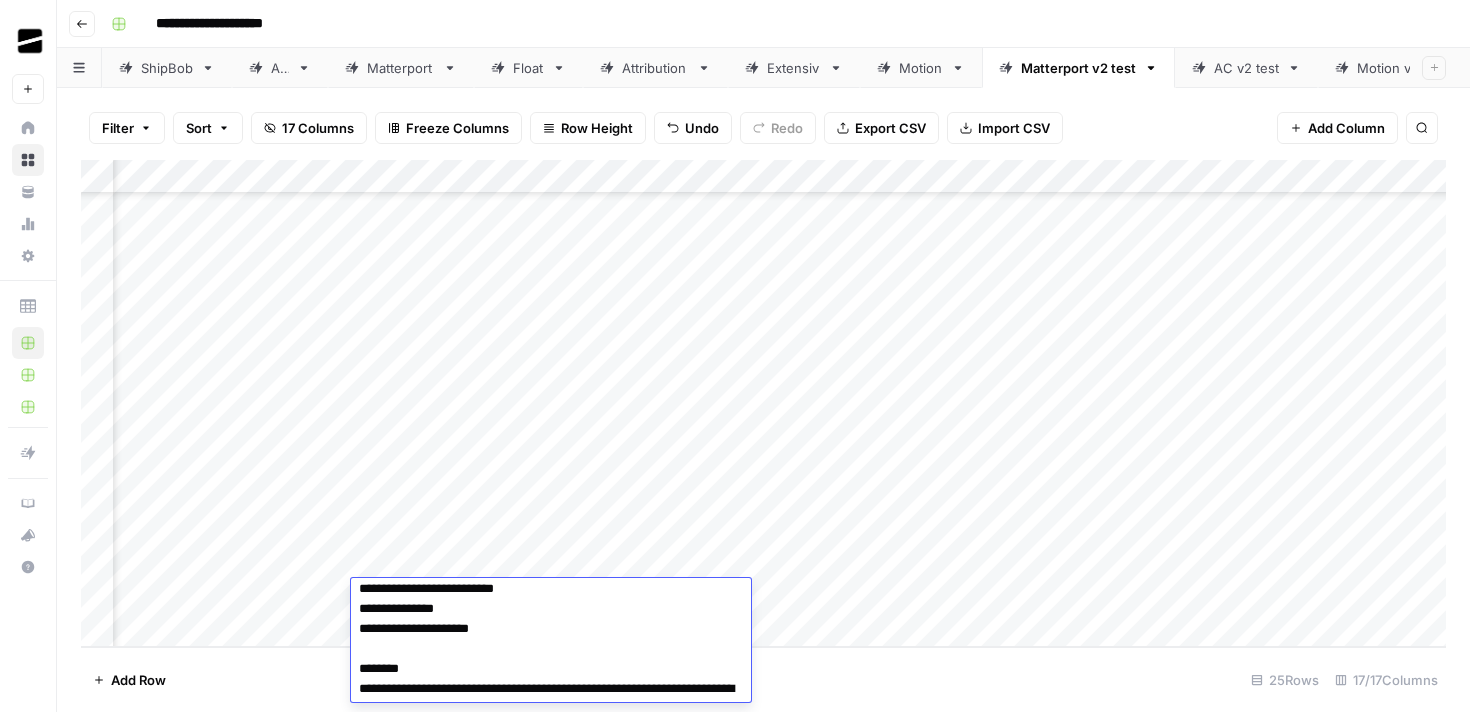 scroll, scrollTop: 6, scrollLeft: 0, axis: vertical 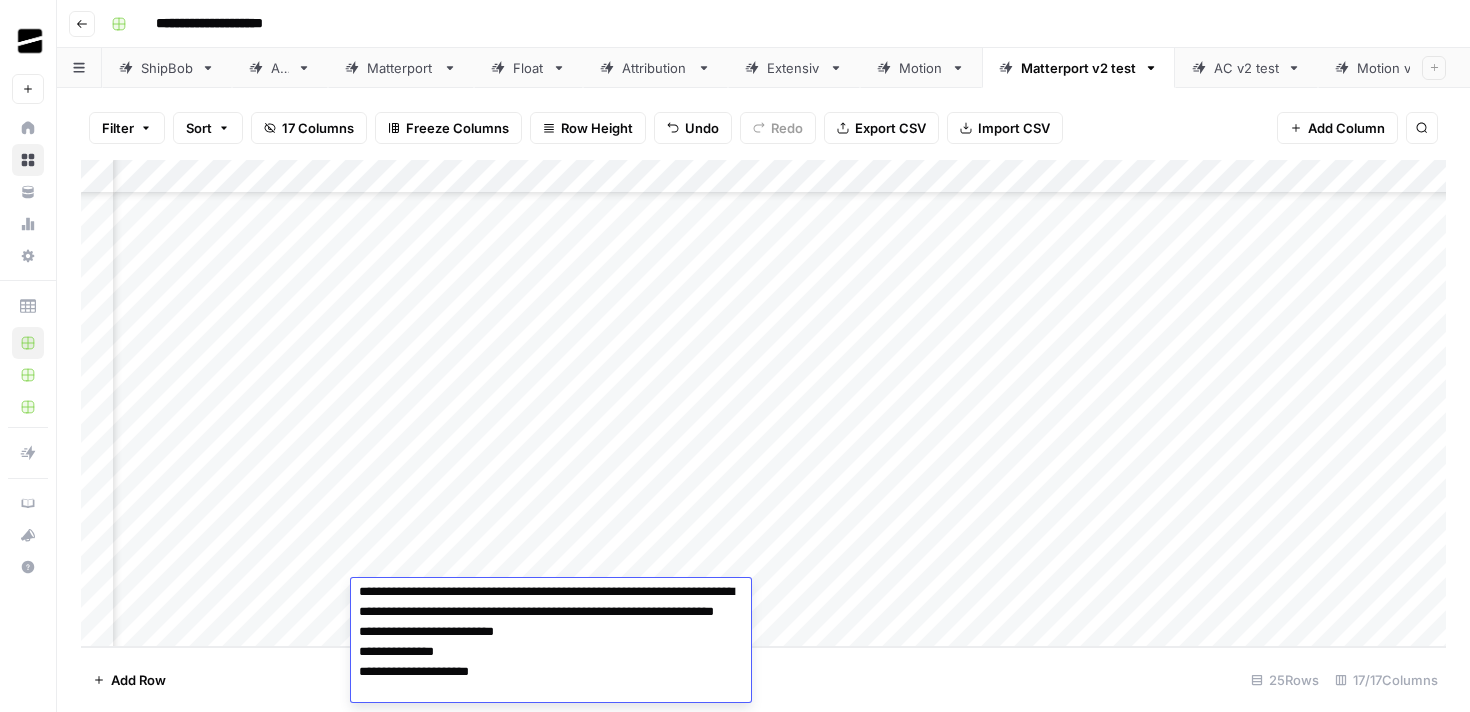 drag, startPoint x: 558, startPoint y: 690, endPoint x: 353, endPoint y: 633, distance: 212.77689 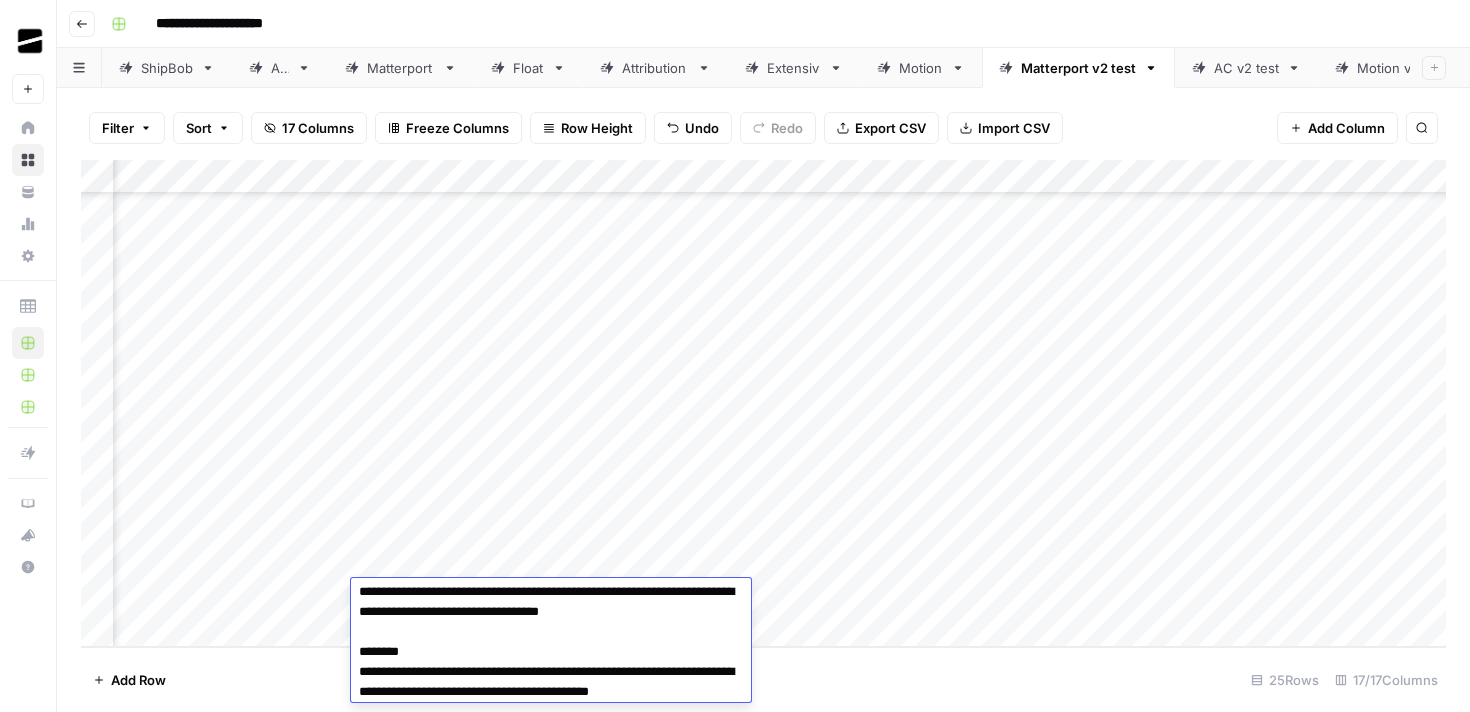 click on "**********" at bounding box center [551, 702] 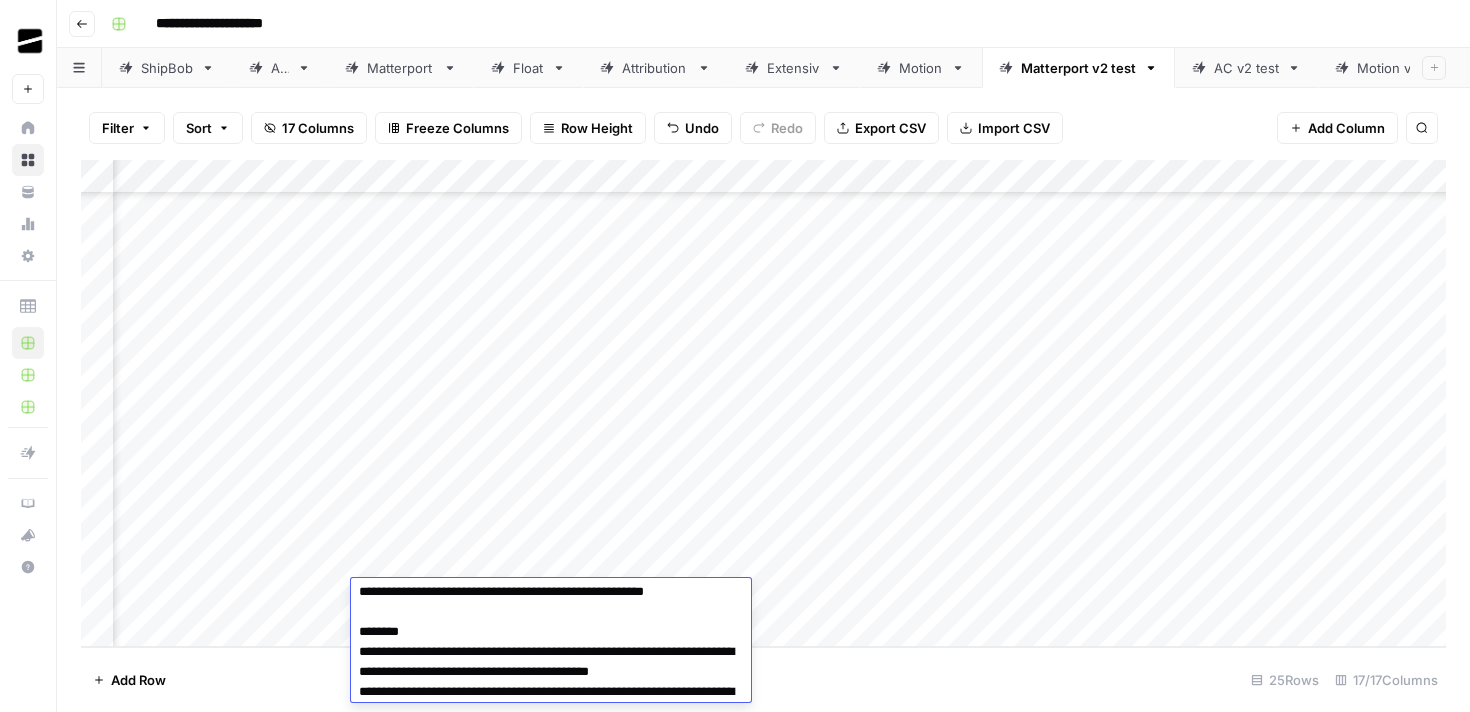 drag, startPoint x: 719, startPoint y: 590, endPoint x: 453, endPoint y: 589, distance: 266.0019 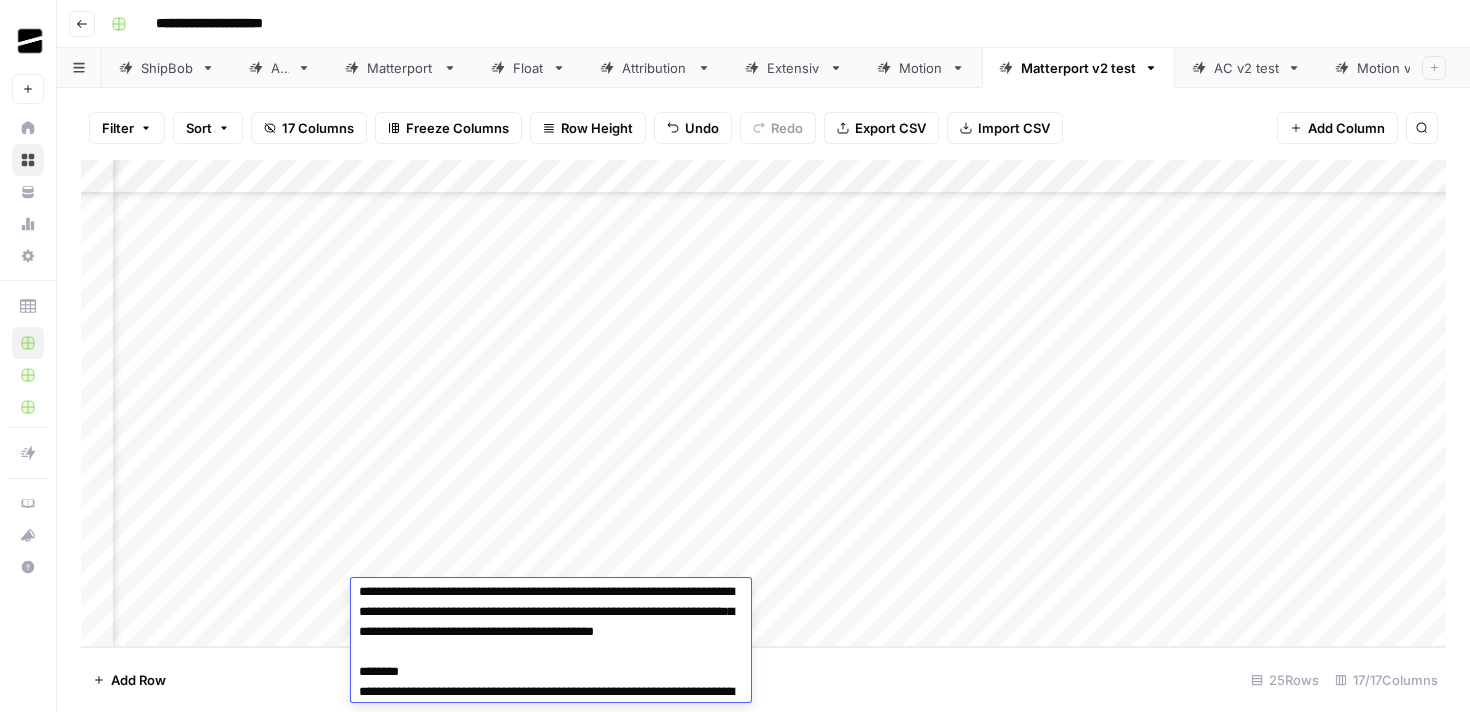 drag, startPoint x: 477, startPoint y: 645, endPoint x: 643, endPoint y: 636, distance: 166.24379 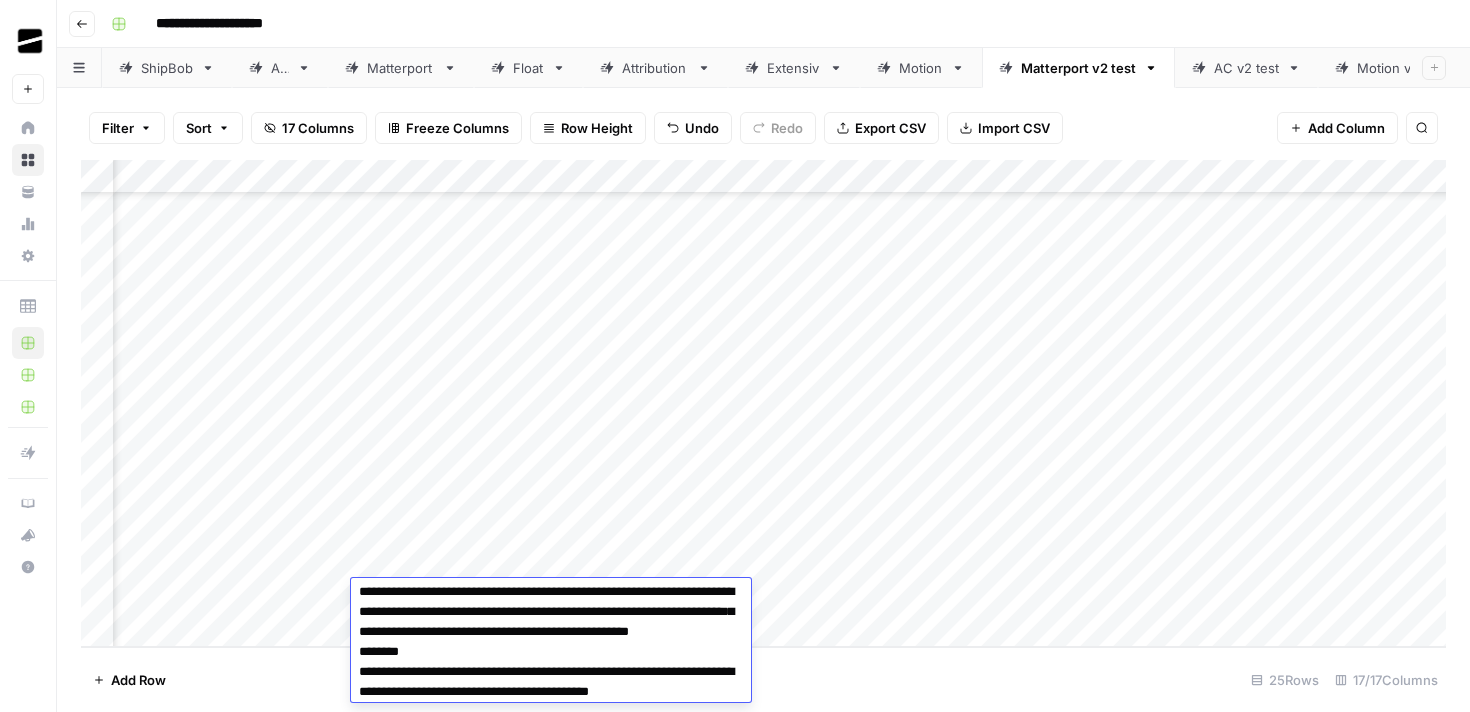 type on "**********" 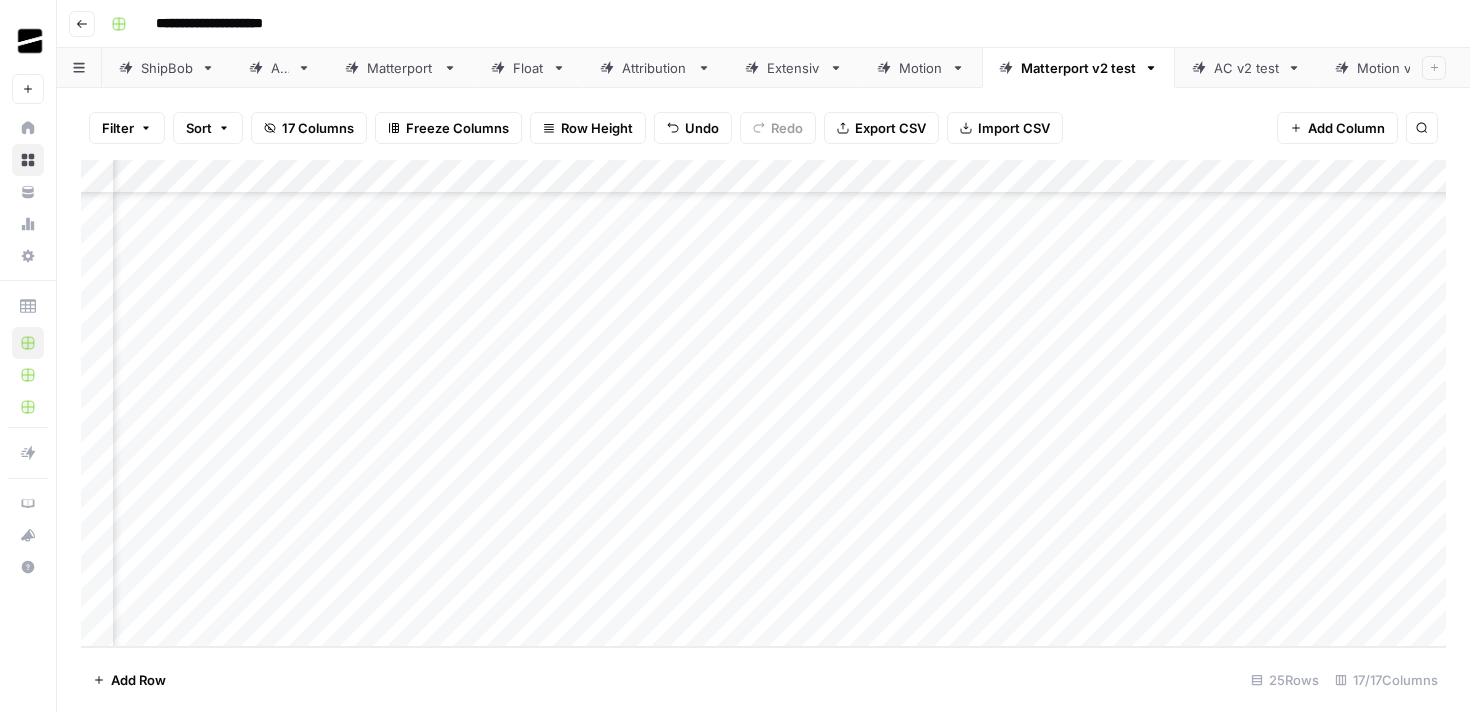 click on "Add Column" at bounding box center [763, 403] 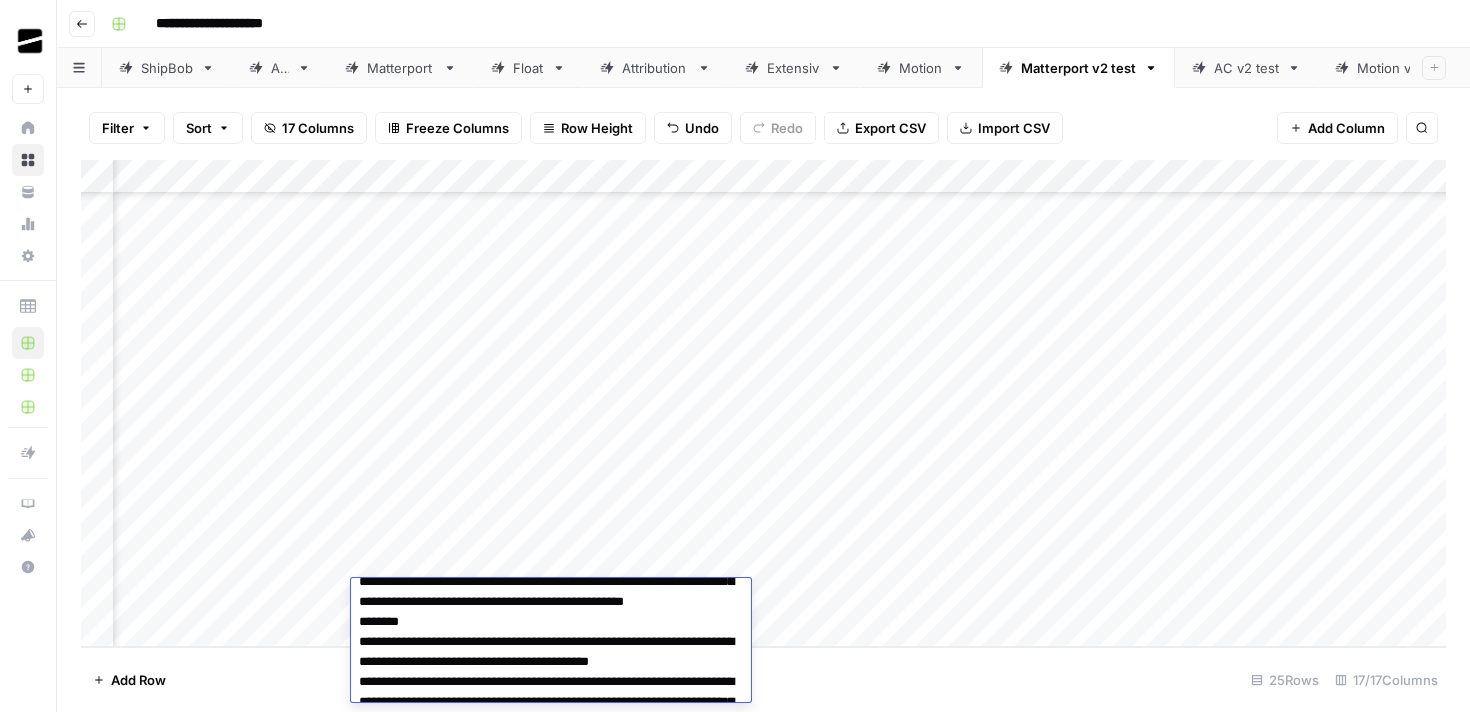 scroll, scrollTop: 26, scrollLeft: 0, axis: vertical 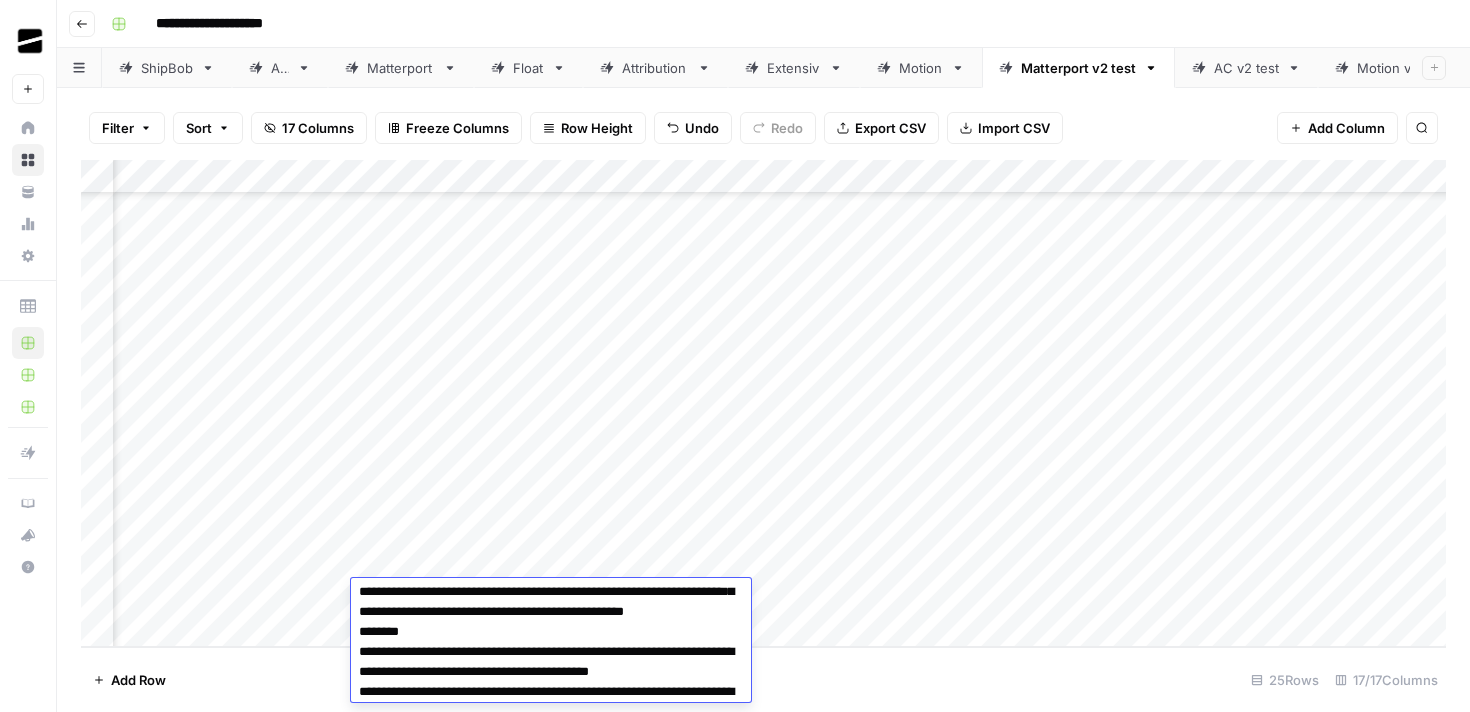 click on "**********" at bounding box center (551, 692) 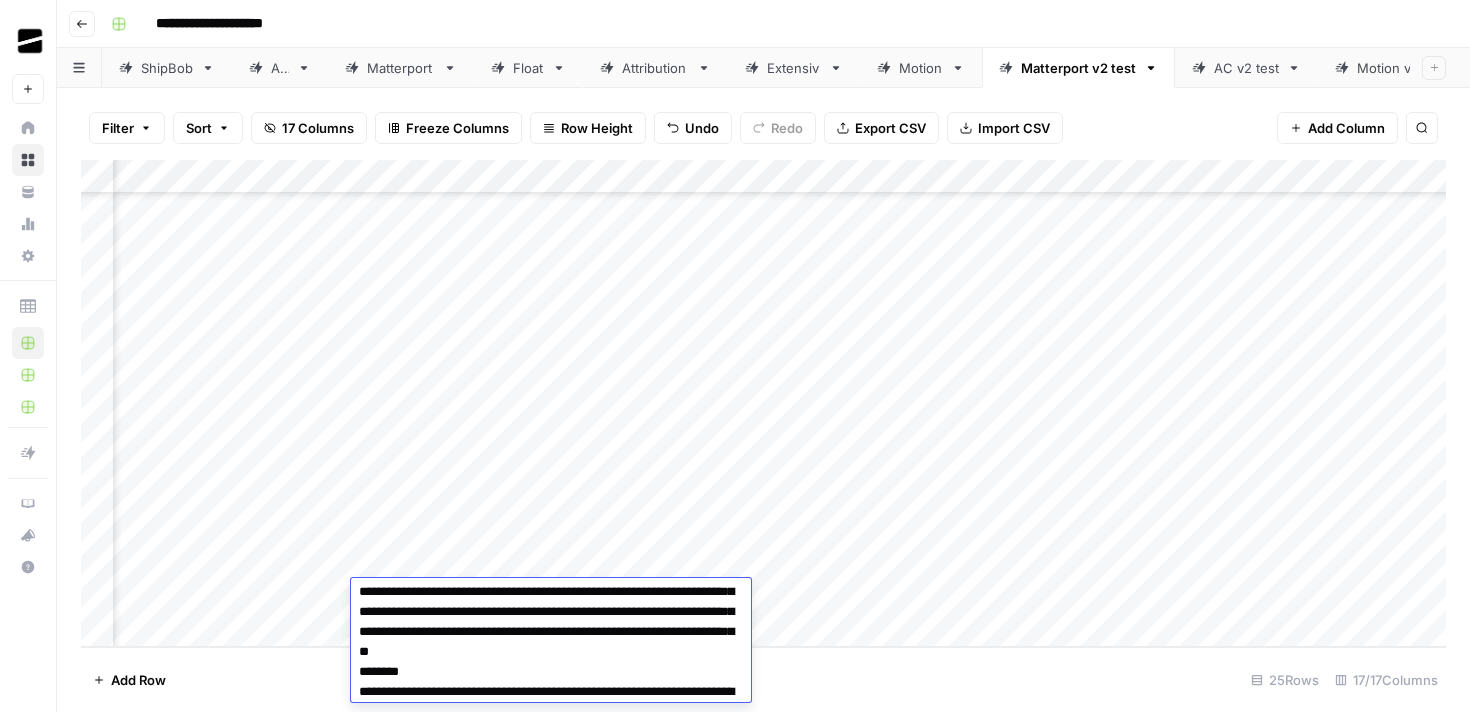 click on "**********" at bounding box center (551, 712) 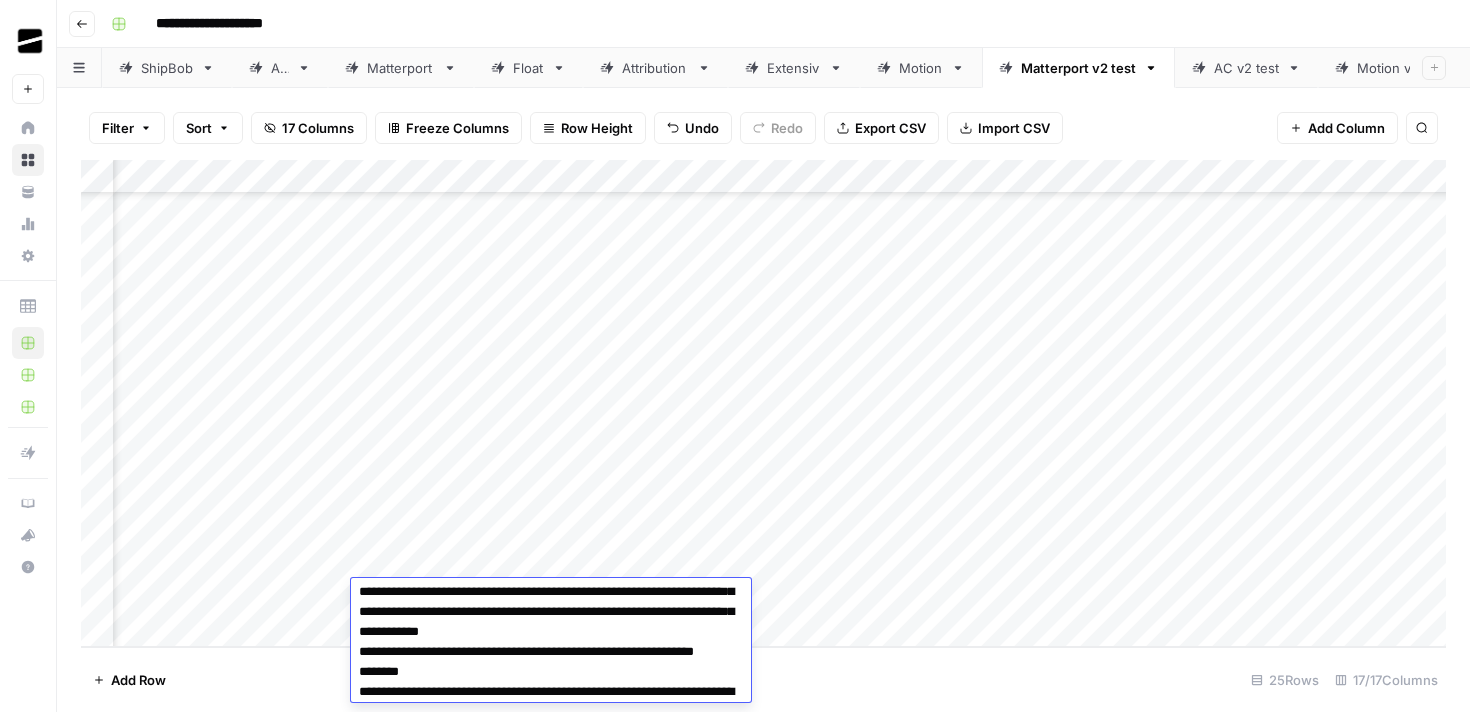 click on "**********" at bounding box center (551, 712) 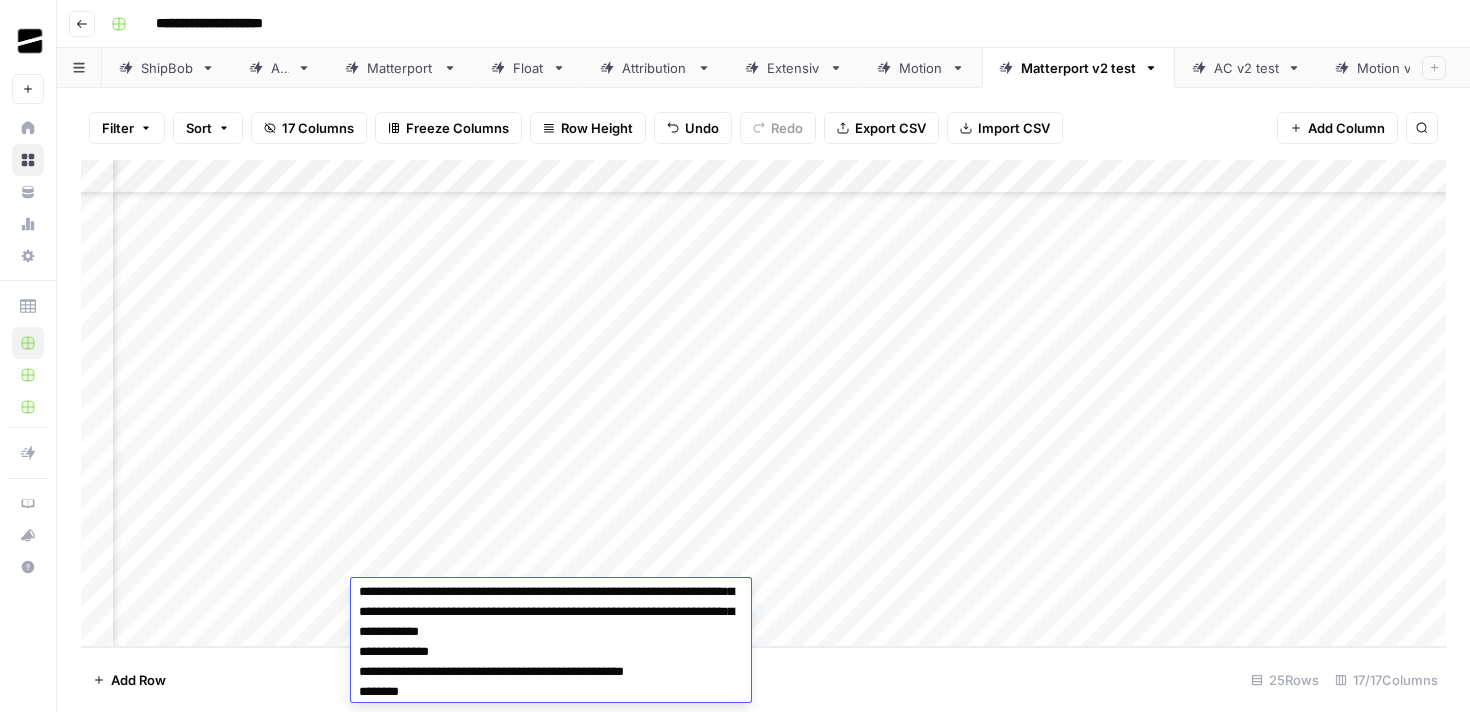 click on "**********" at bounding box center (551, 712) 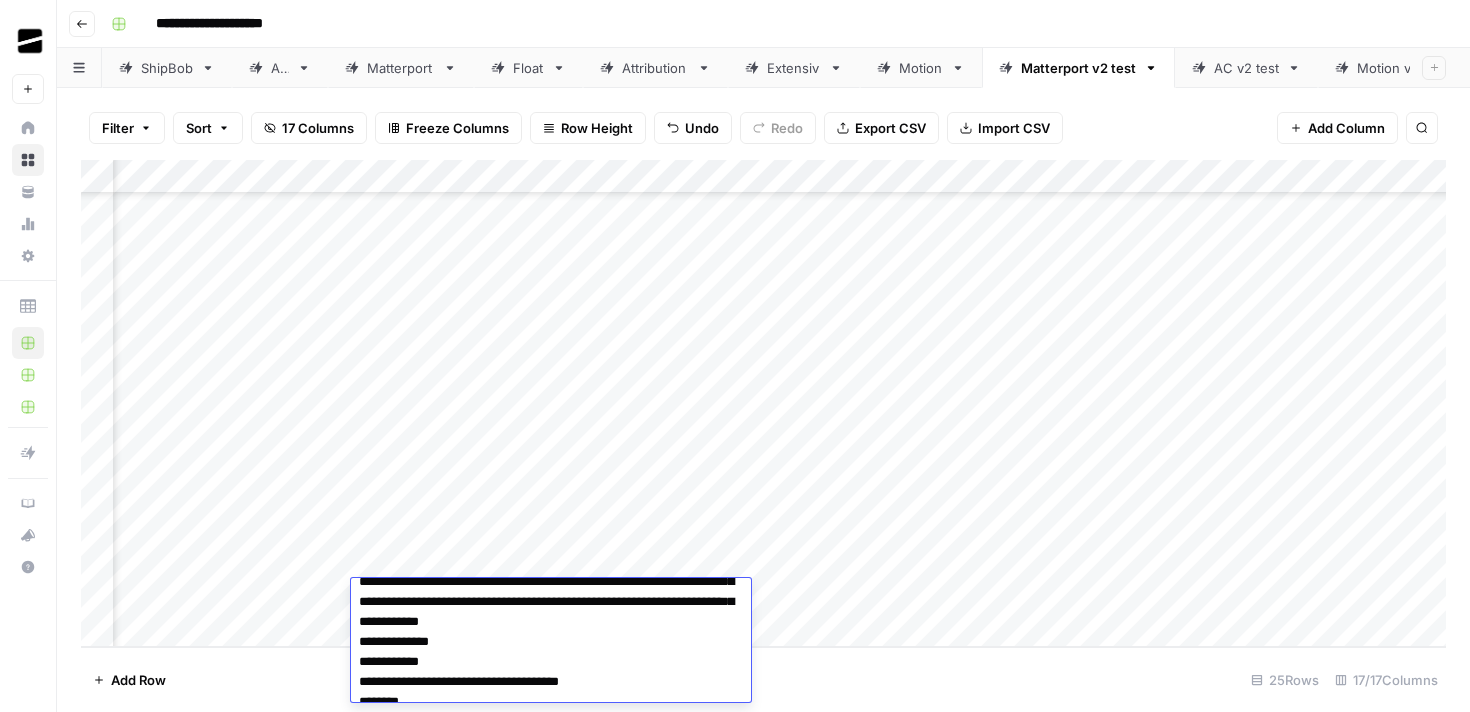 scroll, scrollTop: 37, scrollLeft: 0, axis: vertical 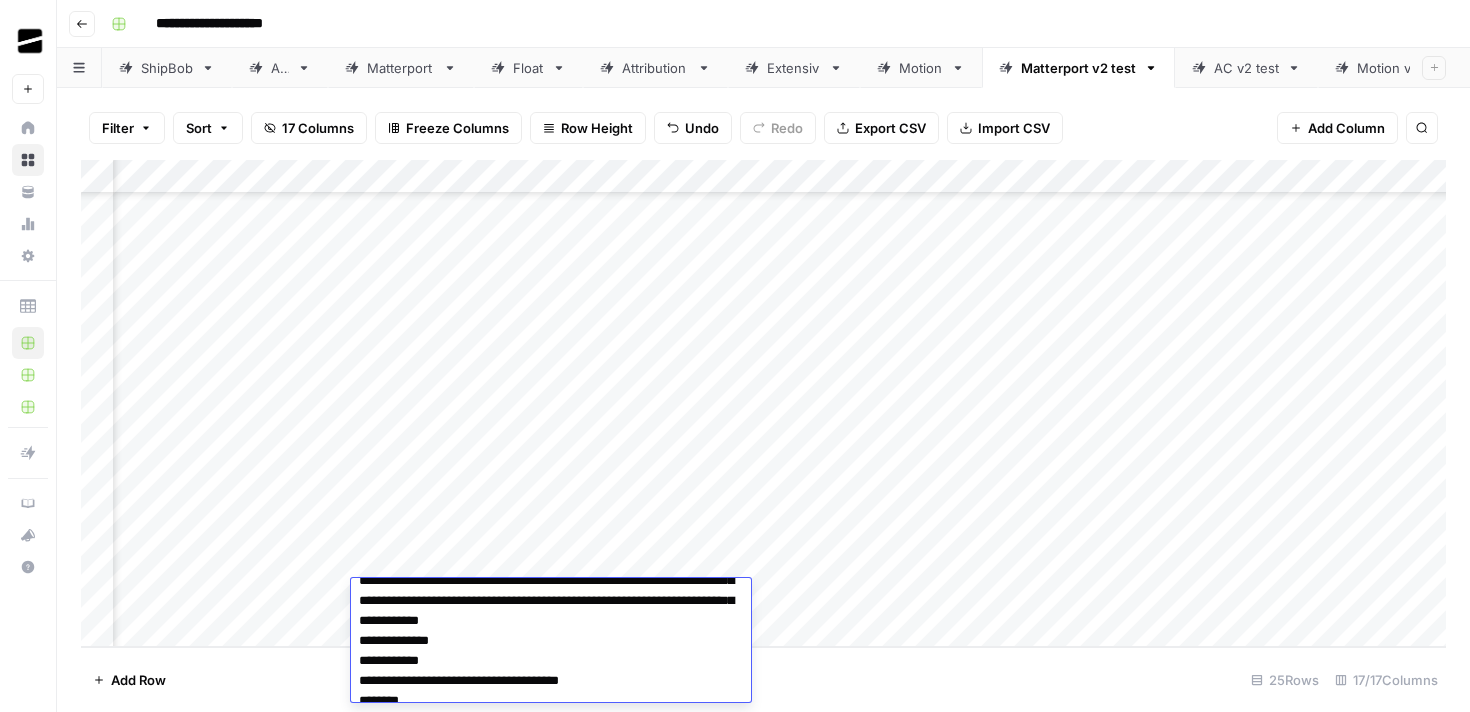drag, startPoint x: 512, startPoint y: 692, endPoint x: 371, endPoint y: 675, distance: 142.02112 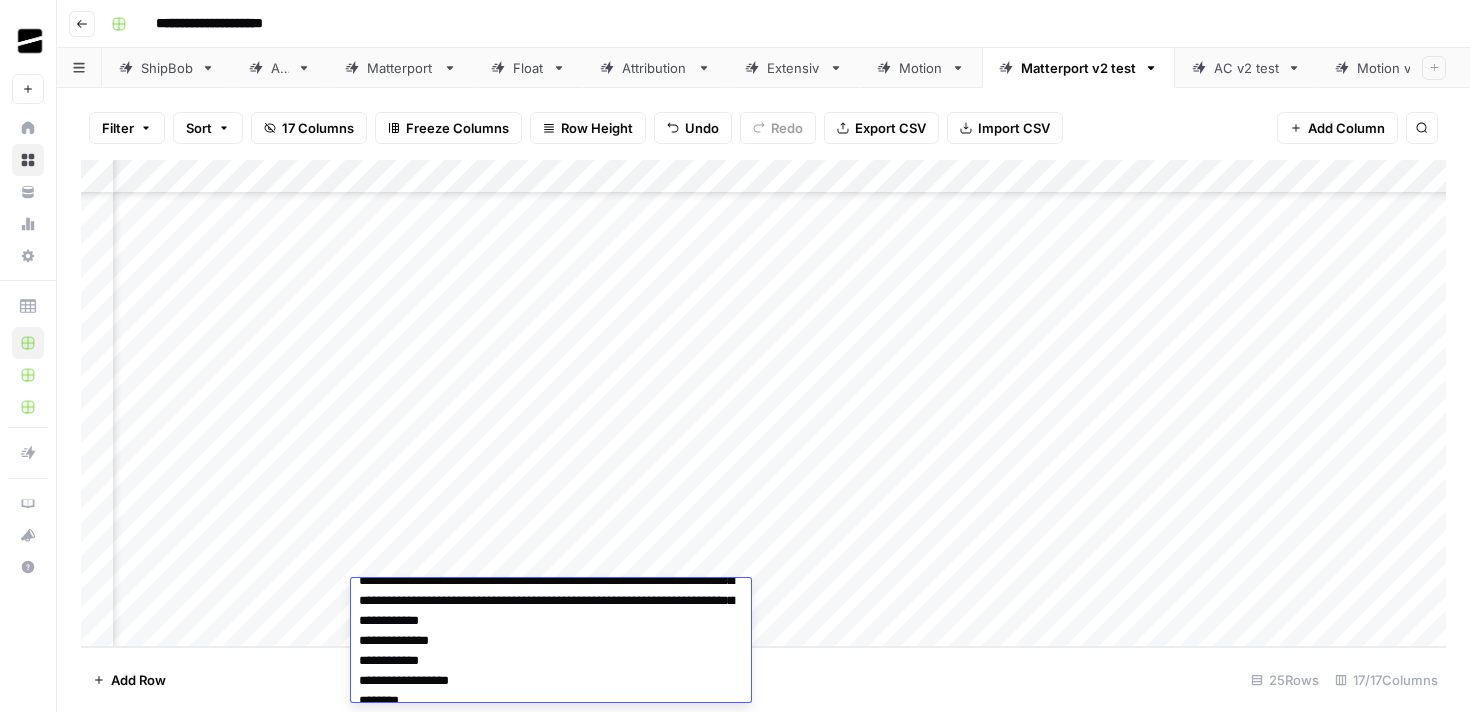 click on "**********" at bounding box center (551, 711) 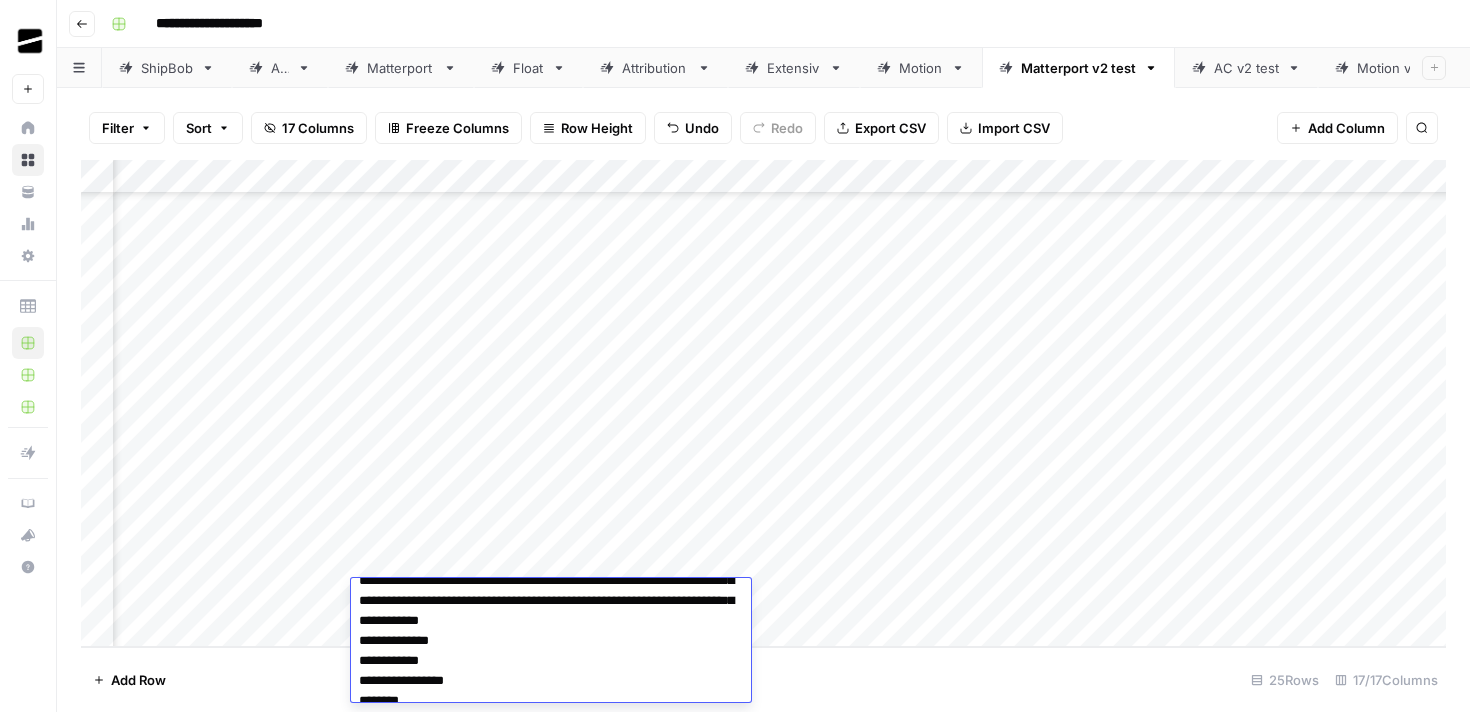 click on "**********" at bounding box center [551, 711] 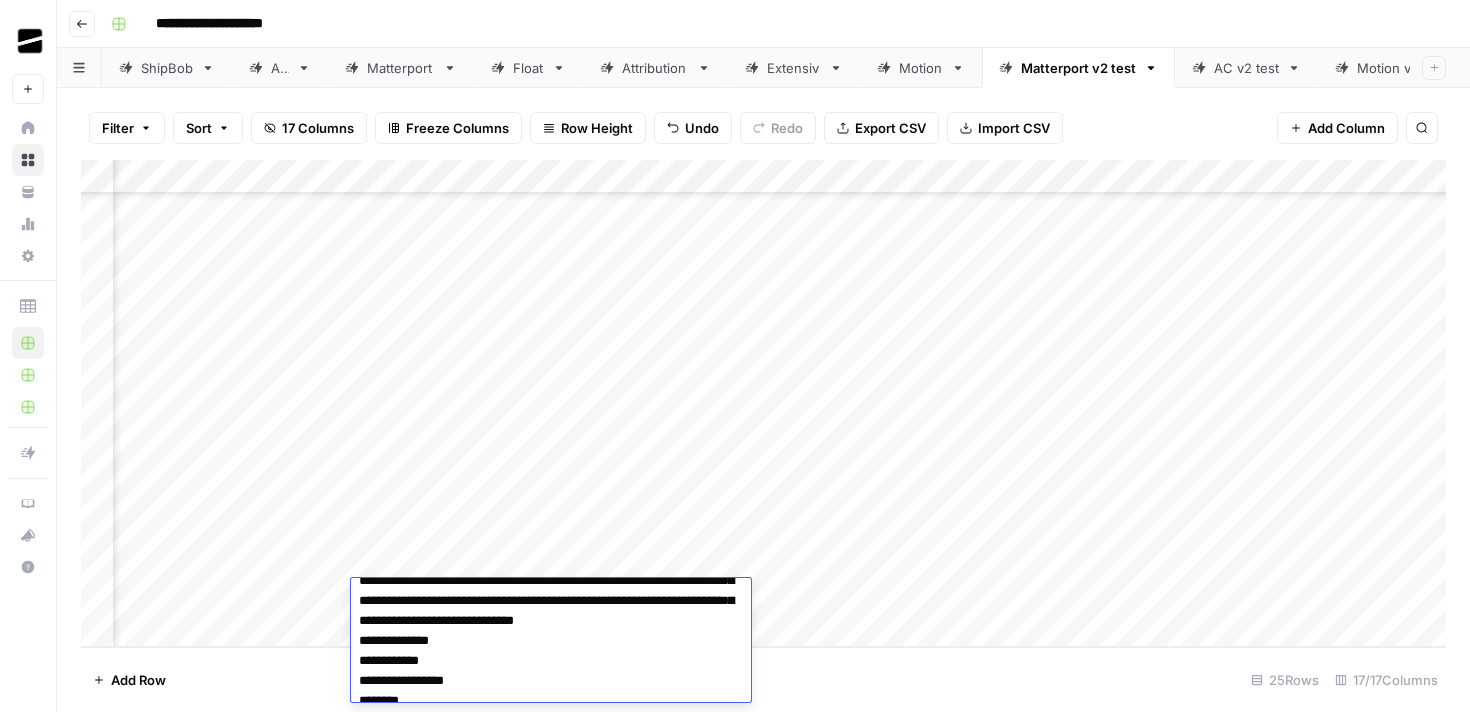 click on "**********" at bounding box center (551, 721) 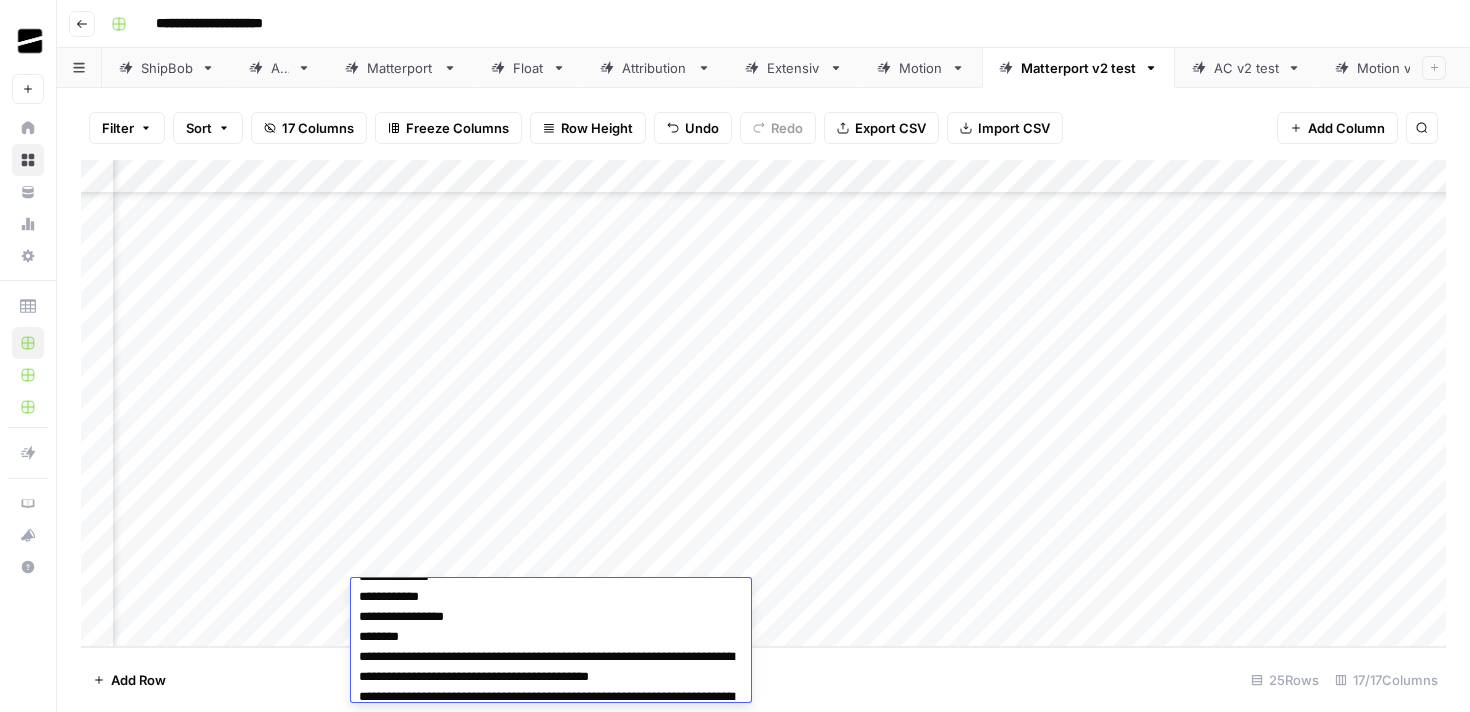 click on "**********" at bounding box center (551, 657) 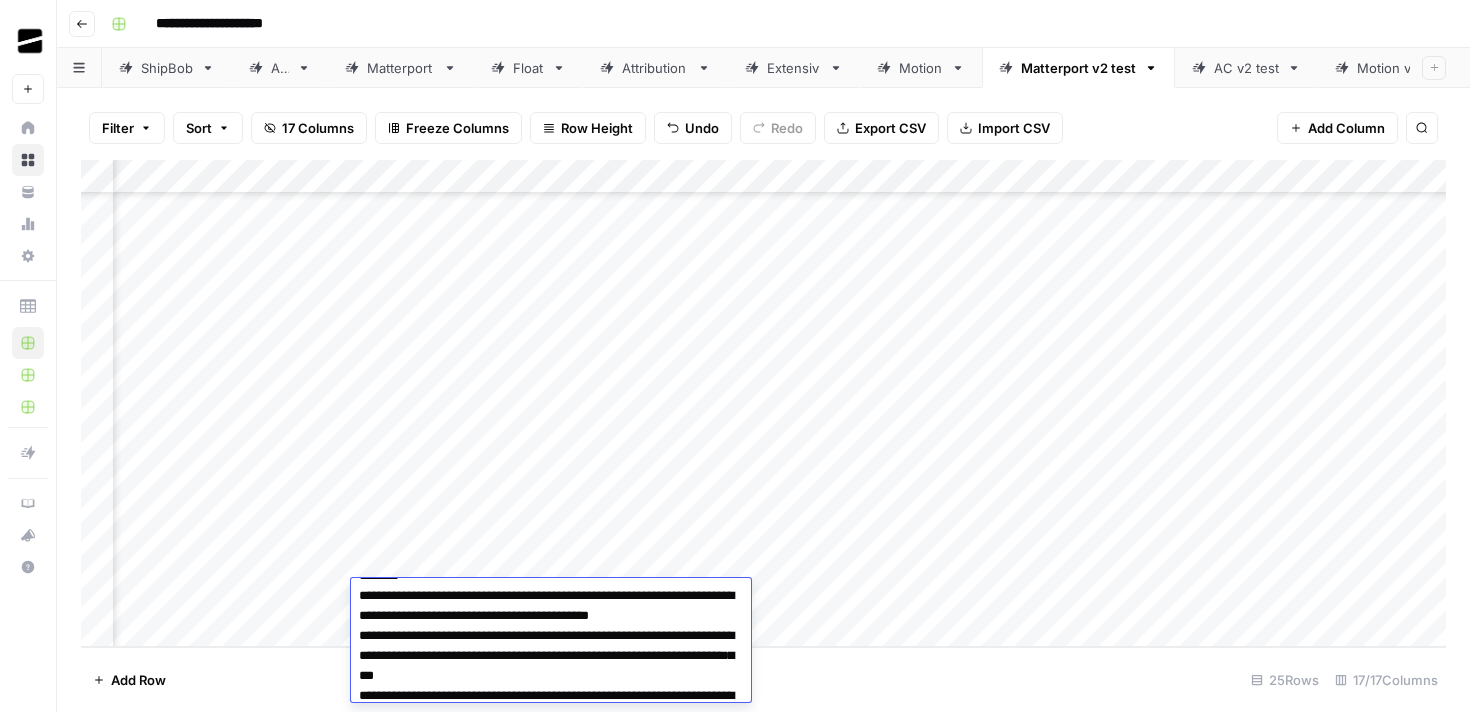 scroll, scrollTop: 158, scrollLeft: 0, axis: vertical 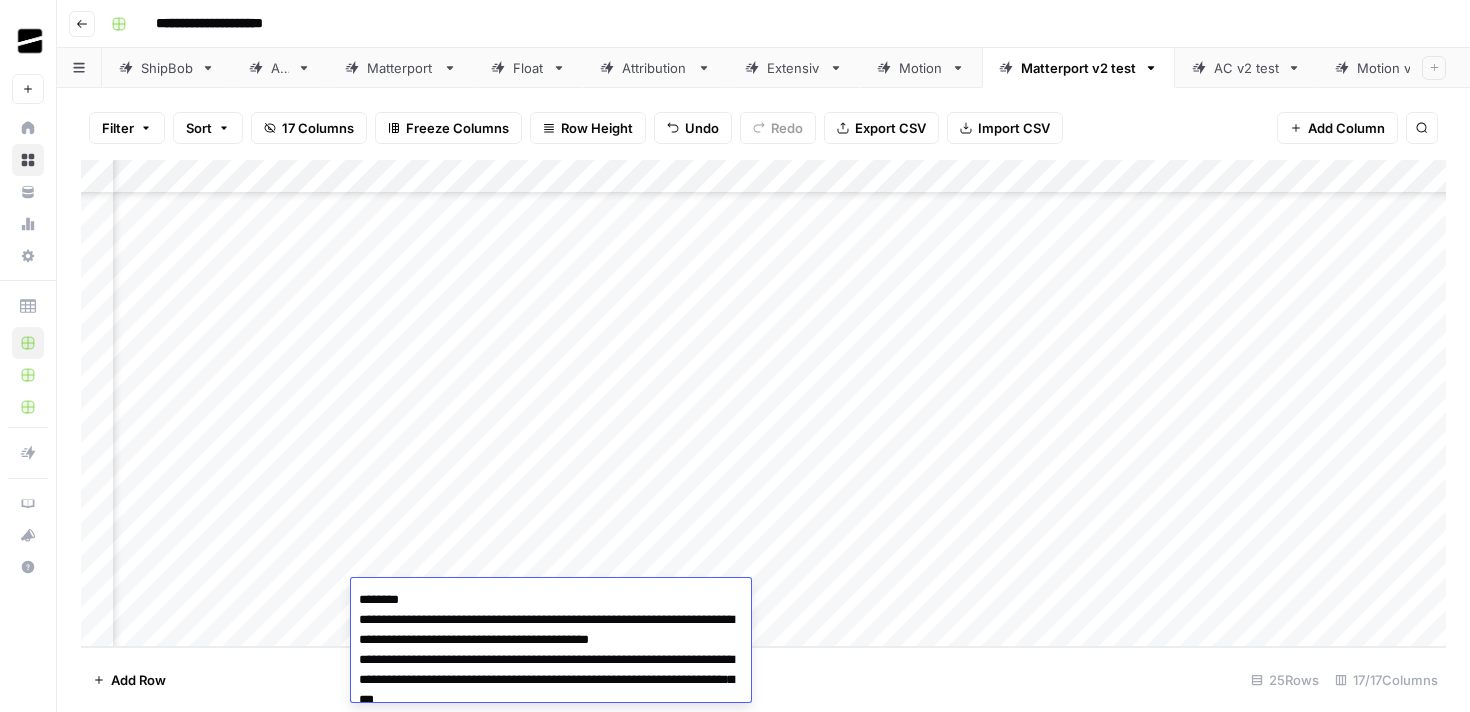 click on "**********" at bounding box center [551, 610] 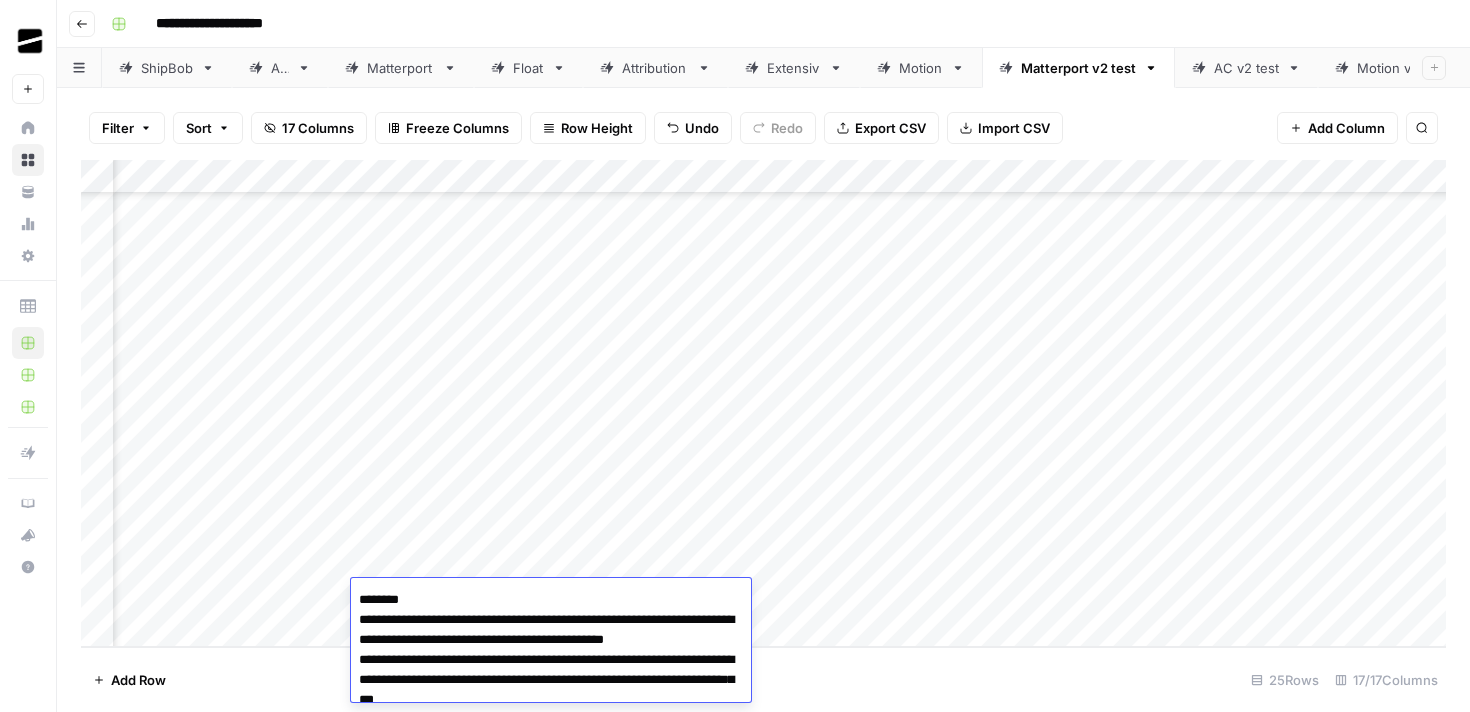 type on "**********" 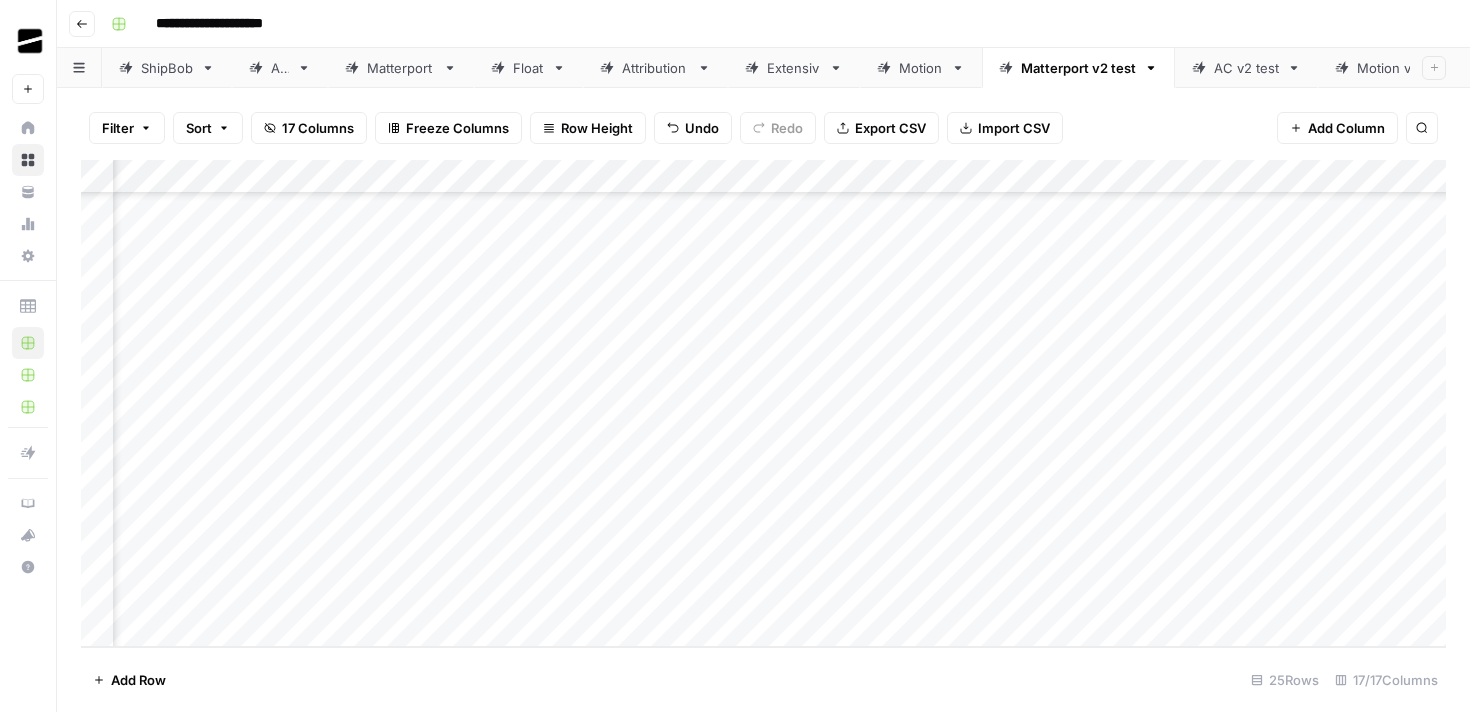 click on "Add Row 25  Rows 17/17  Columns" at bounding box center (763, 679) 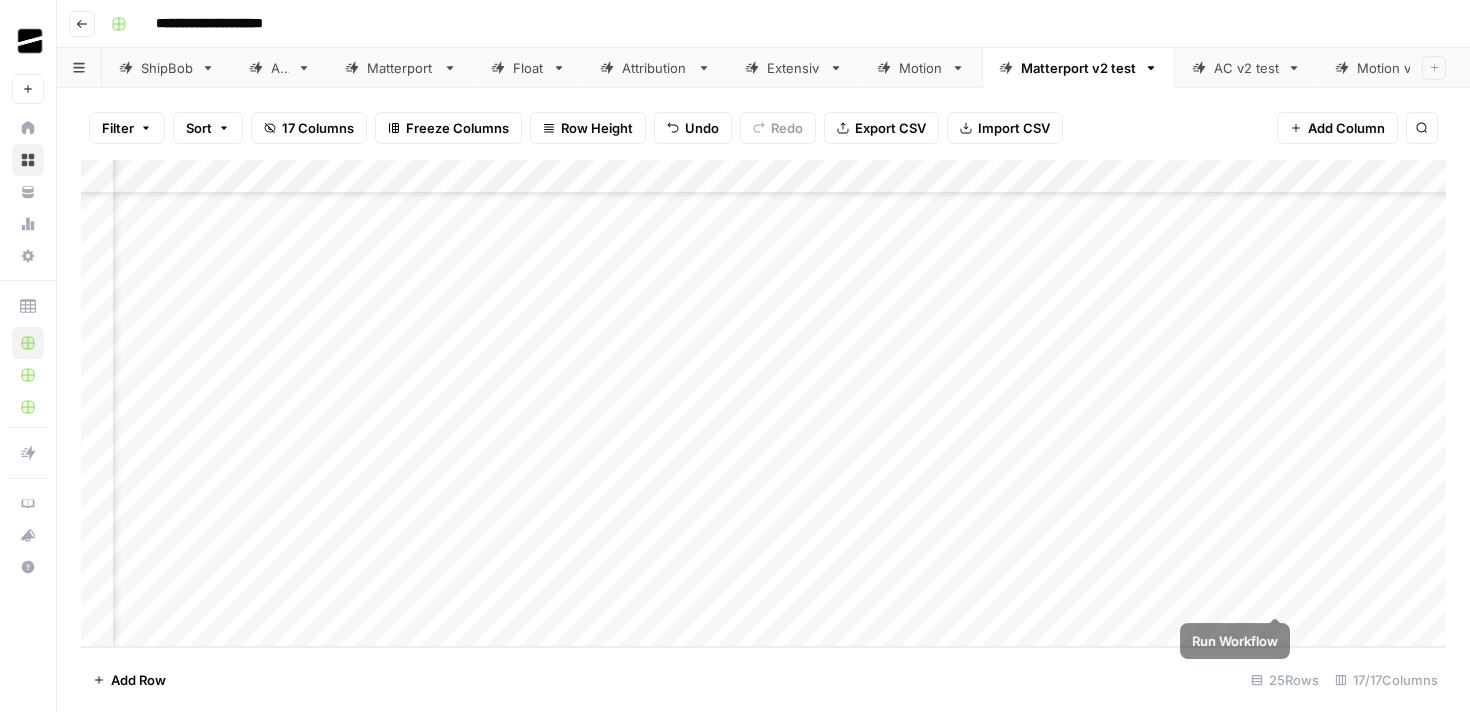 click on "Add Column" at bounding box center [763, 403] 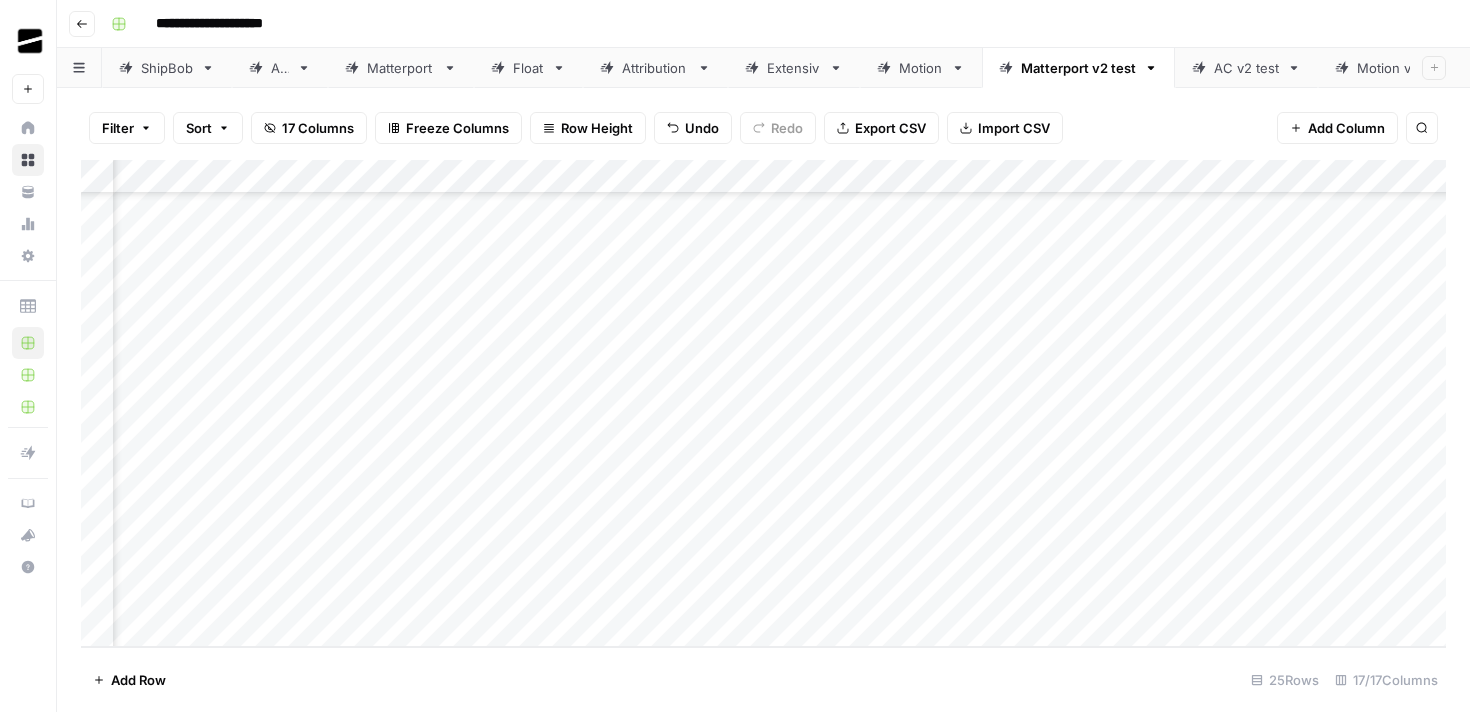 click on "Add Column" at bounding box center (763, 403) 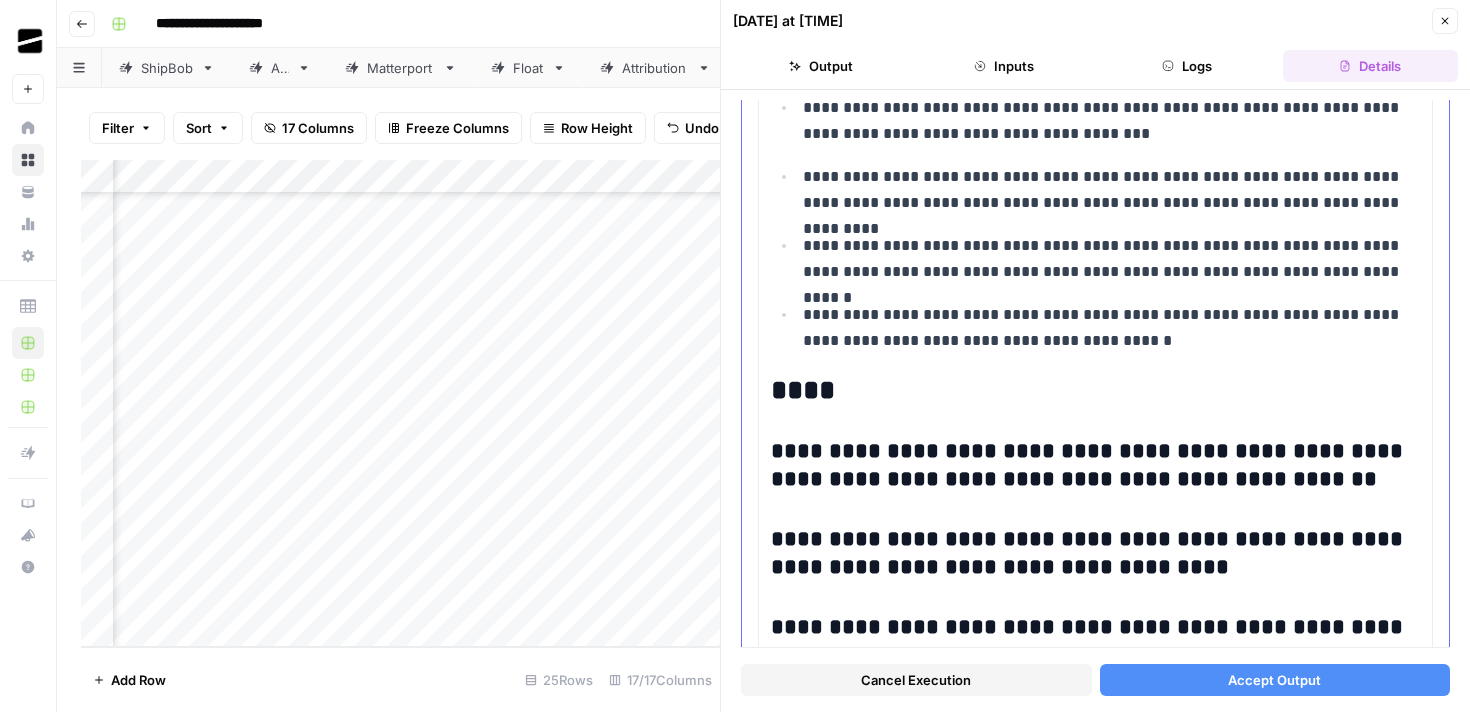 scroll, scrollTop: 3984, scrollLeft: 0, axis: vertical 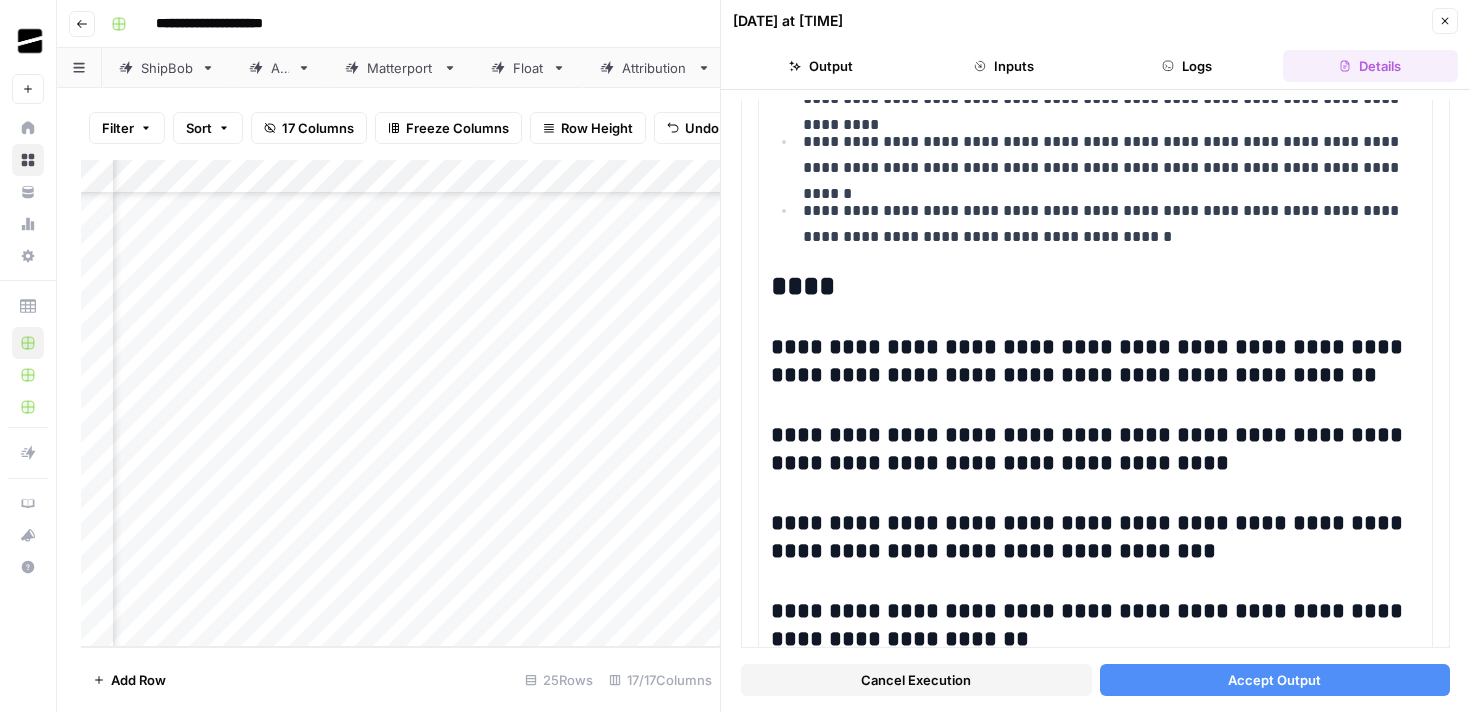 click 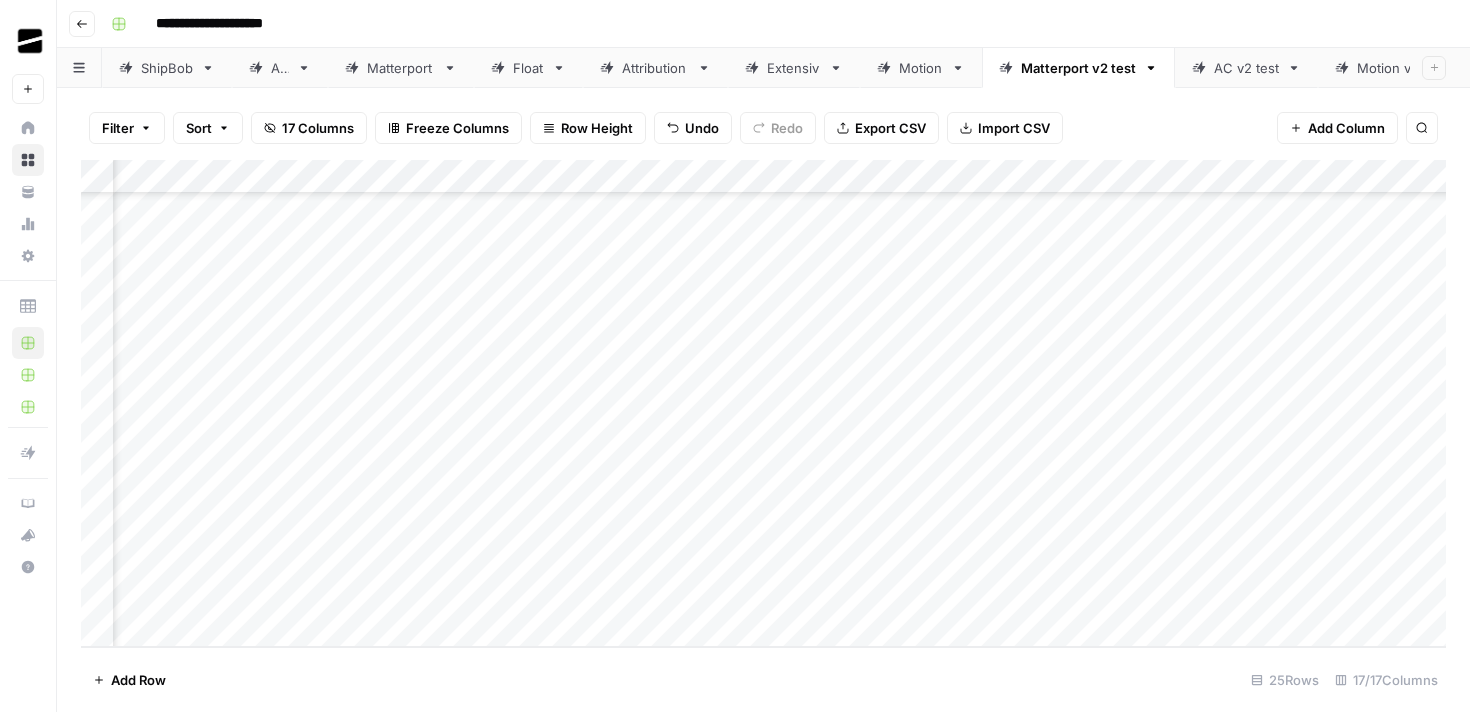 scroll, scrollTop: 429, scrollLeft: 196, axis: both 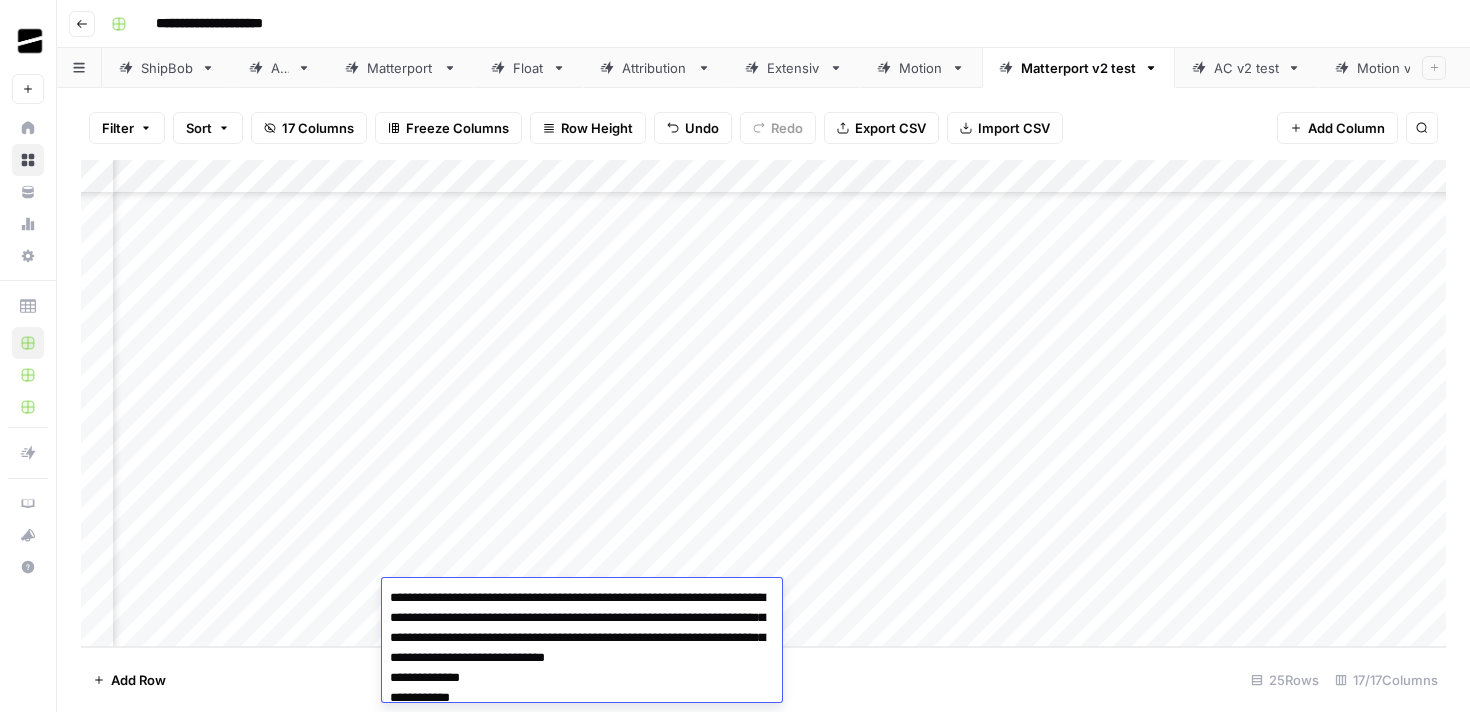 drag, startPoint x: 645, startPoint y: 687, endPoint x: 390, endPoint y: 596, distance: 270.7508 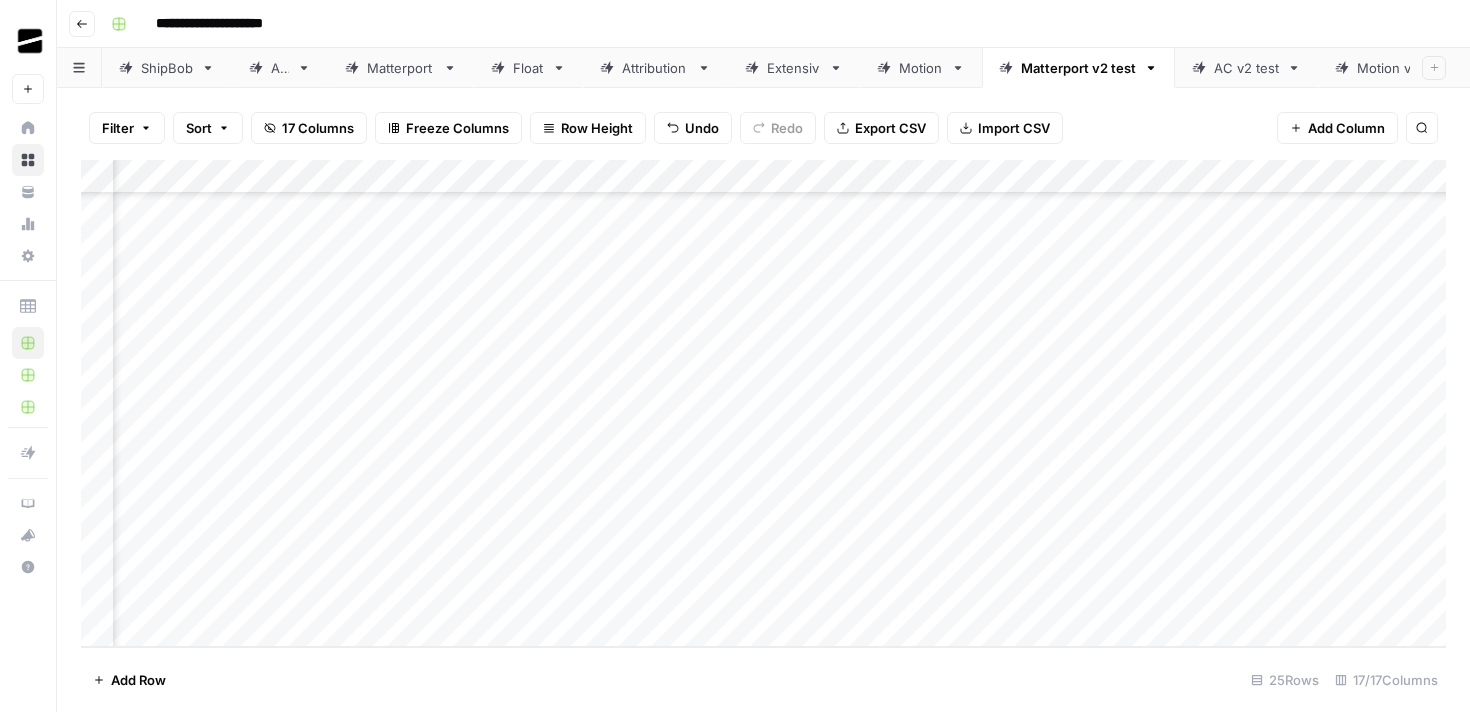 scroll, scrollTop: 429, scrollLeft: 786, axis: both 